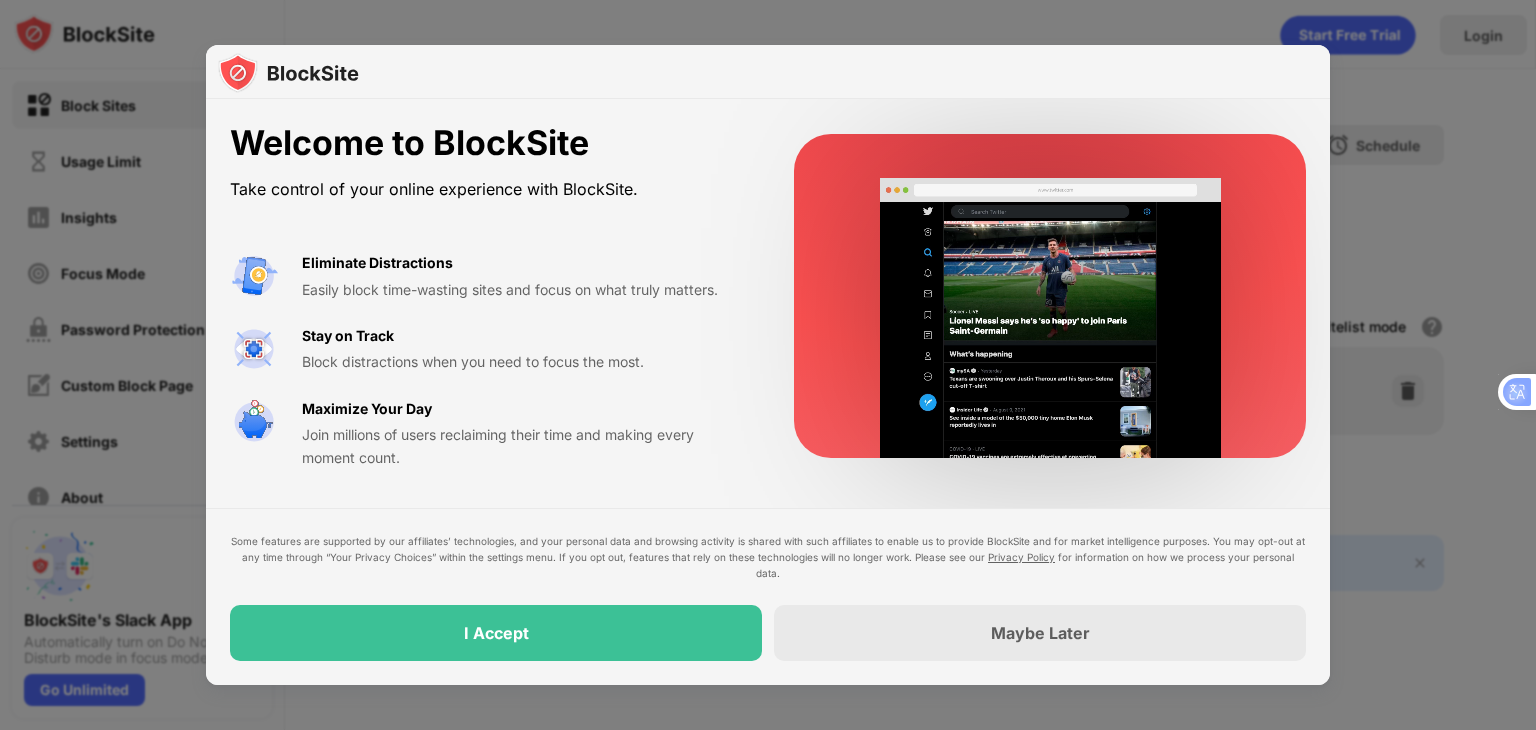 scroll, scrollTop: 0, scrollLeft: 0, axis: both 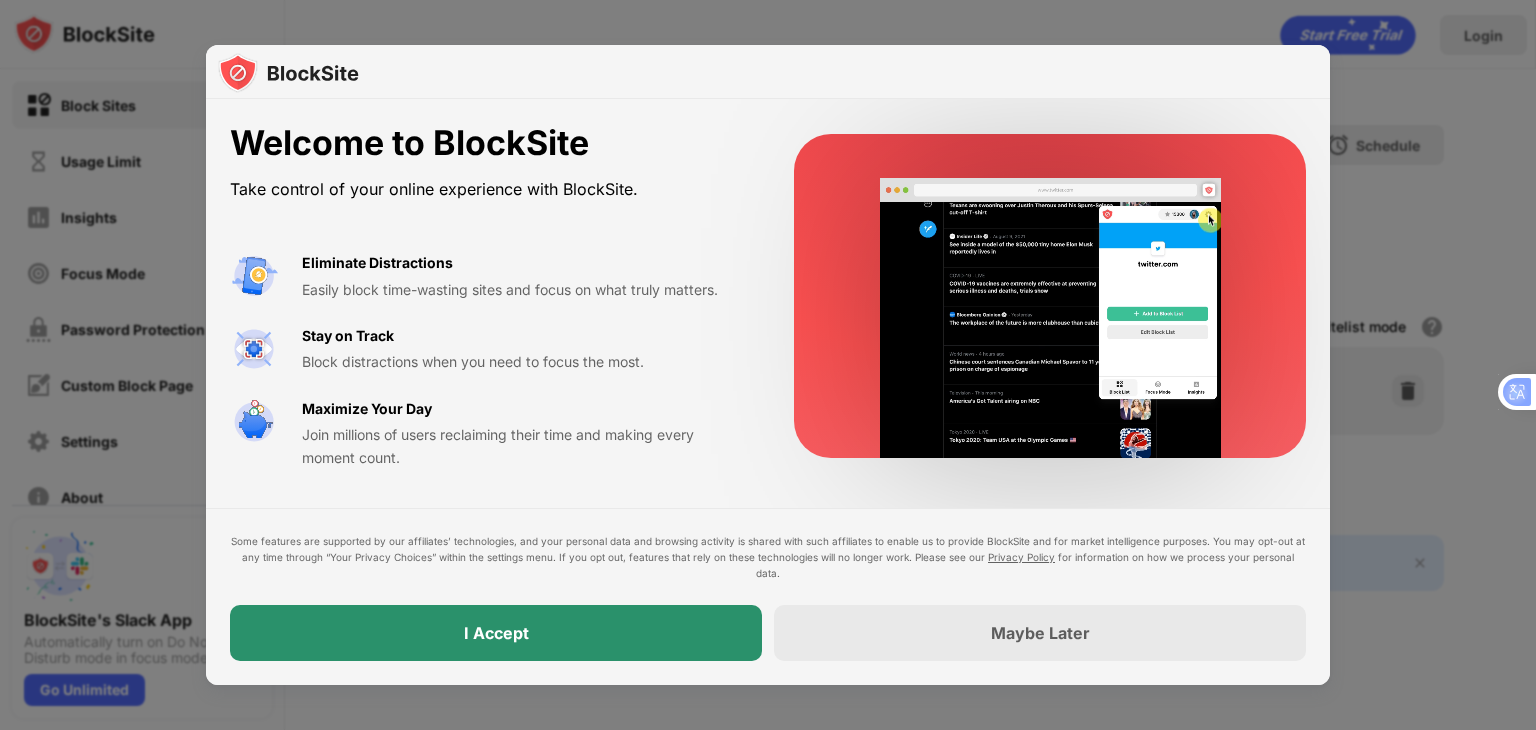 click on "I Accept" at bounding box center (496, 633) 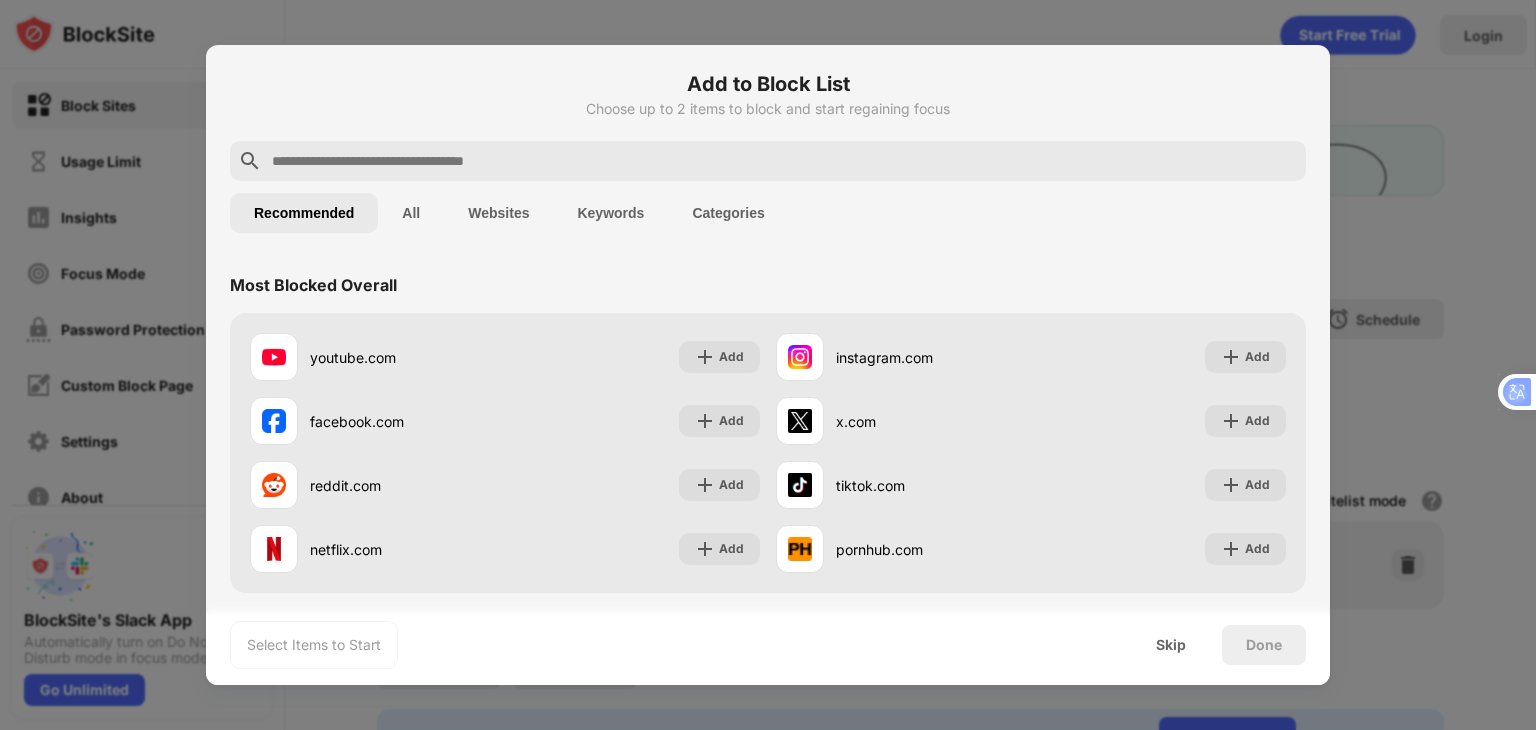 scroll, scrollTop: 0, scrollLeft: 0, axis: both 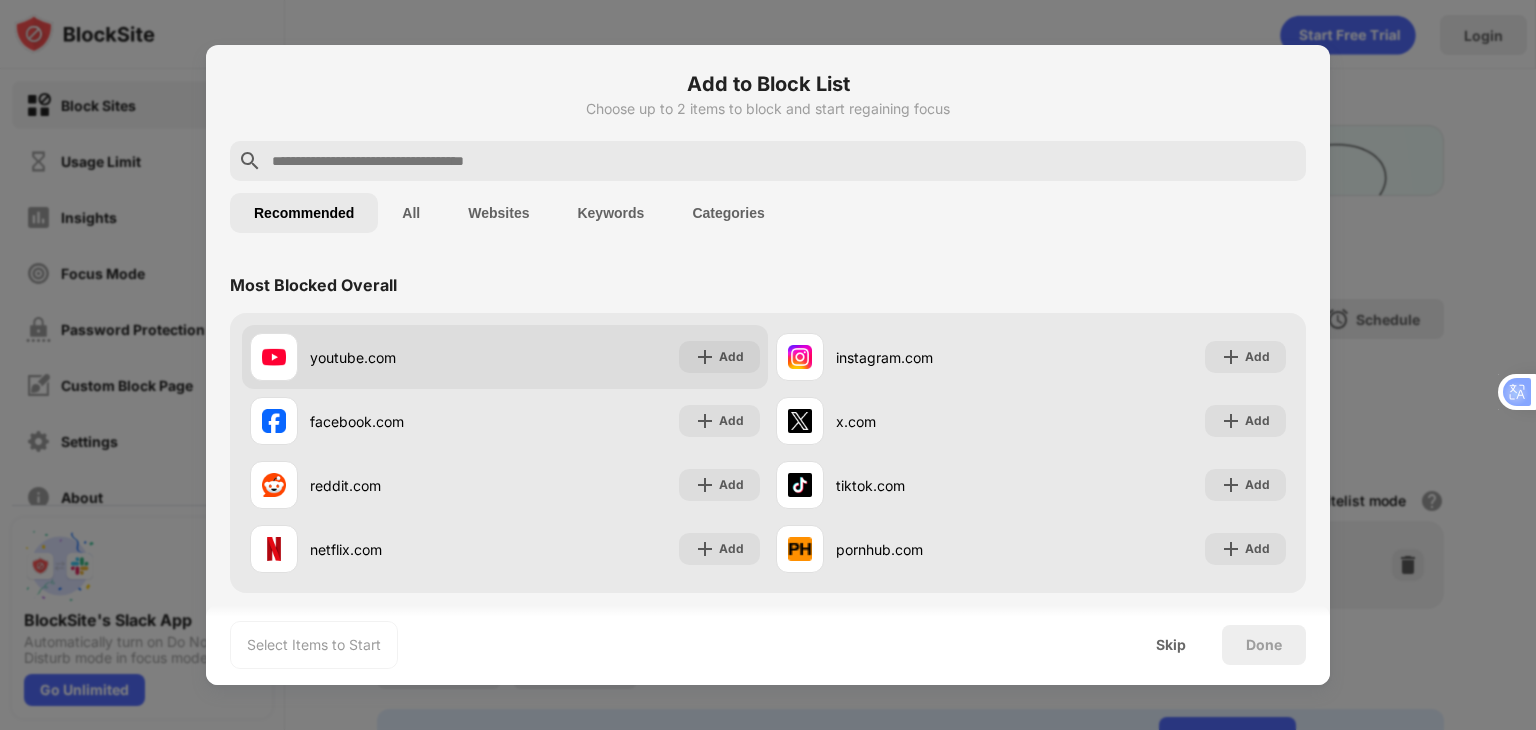 click on "youtube.com" at bounding box center [407, 357] 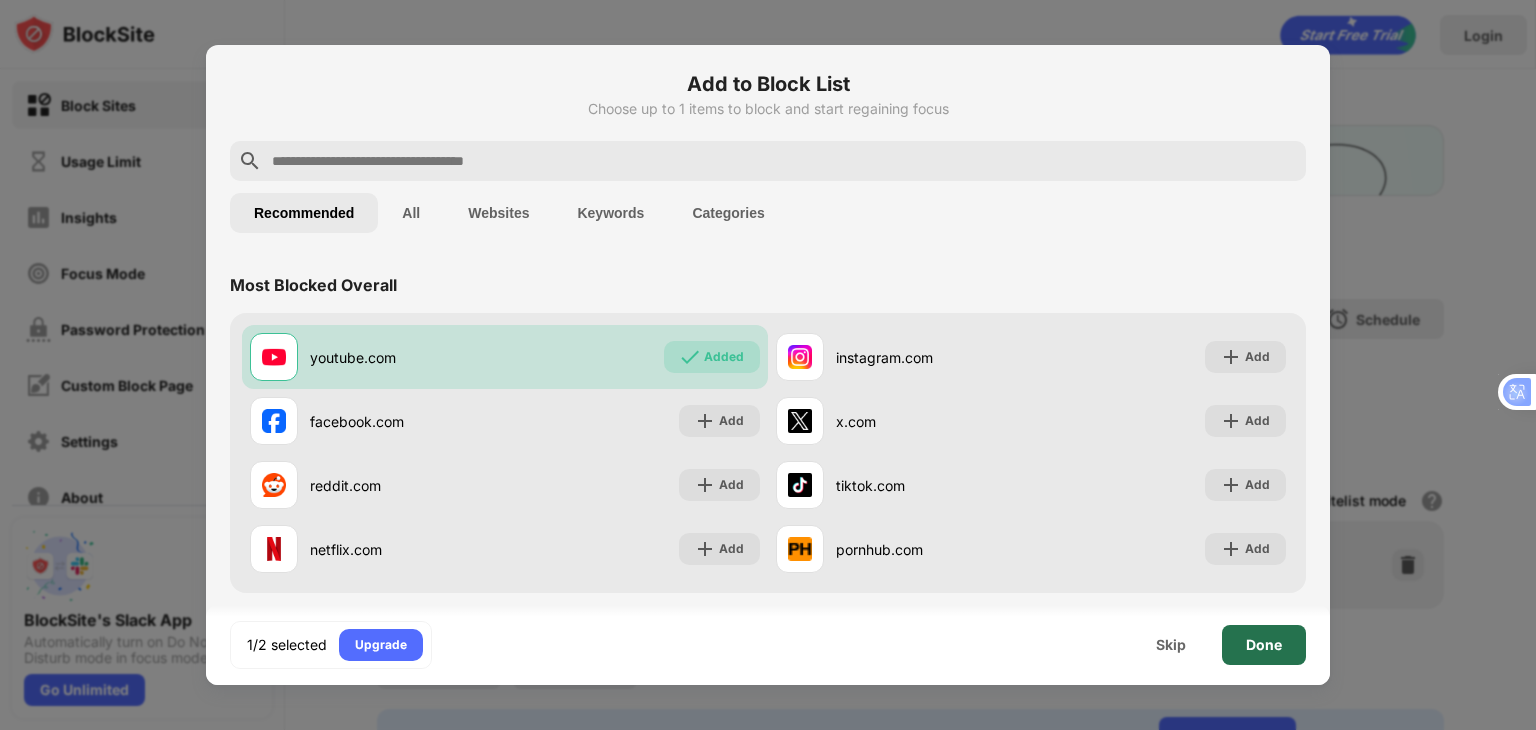 click on "Done" at bounding box center (1264, 645) 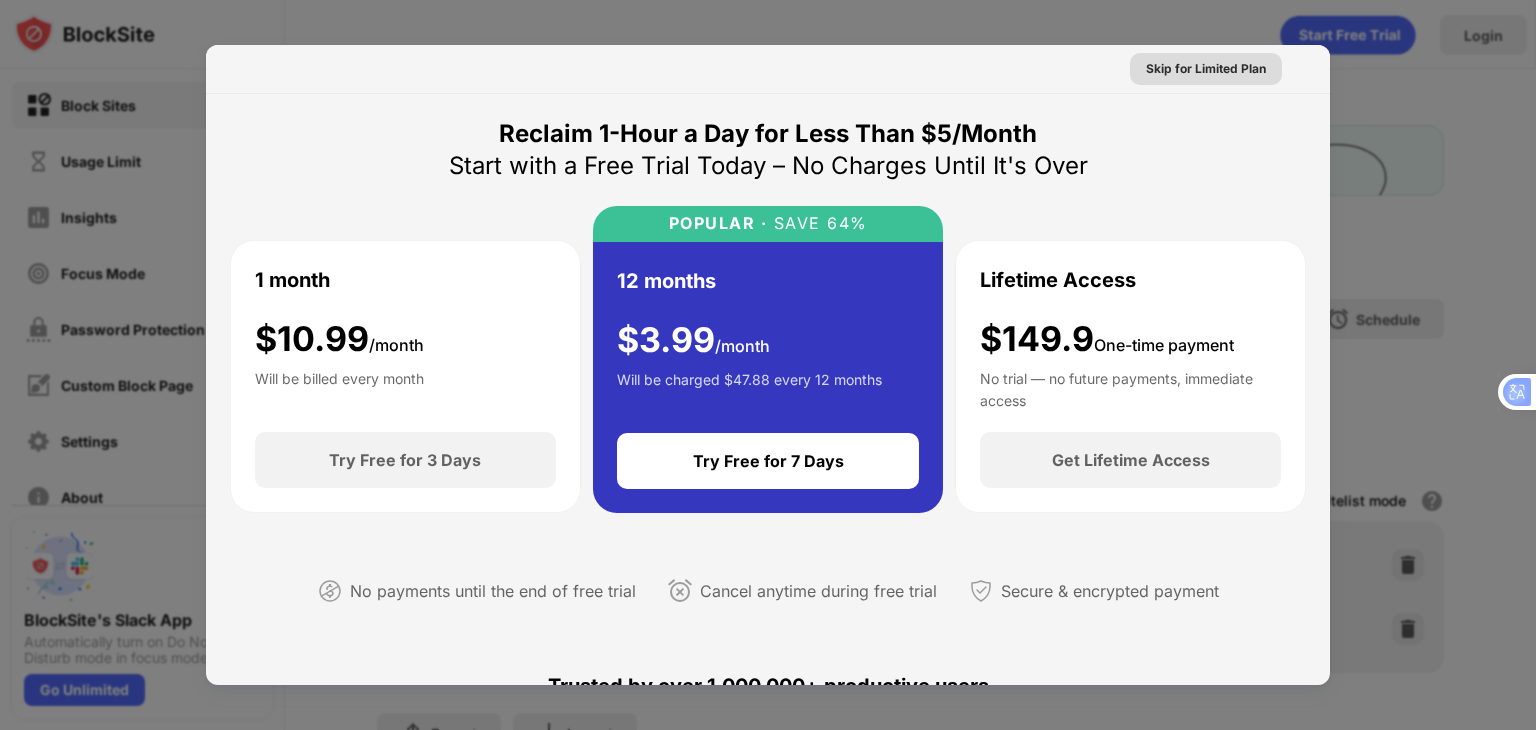 scroll, scrollTop: 0, scrollLeft: 0, axis: both 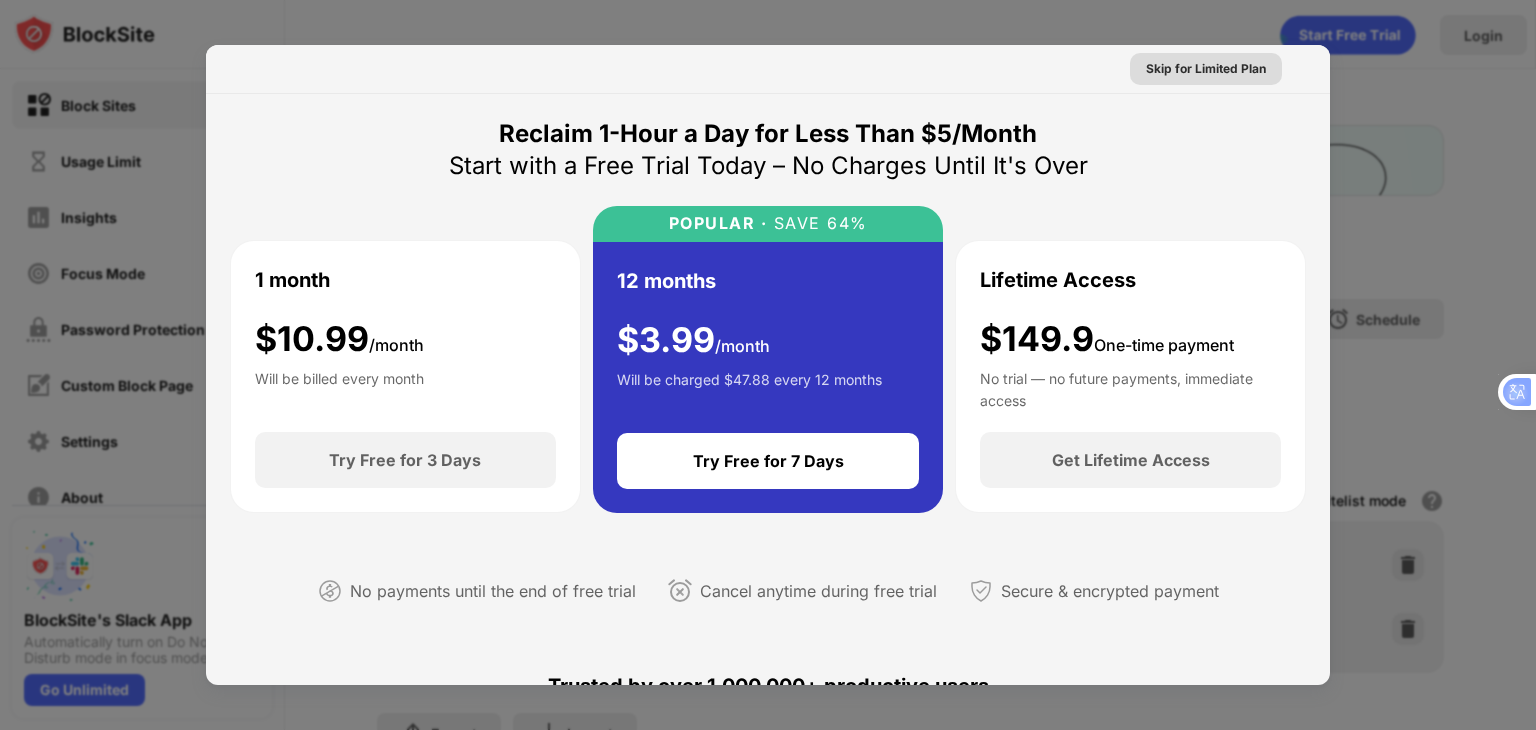 click on "Skip for Limited Plan" at bounding box center [1206, 69] 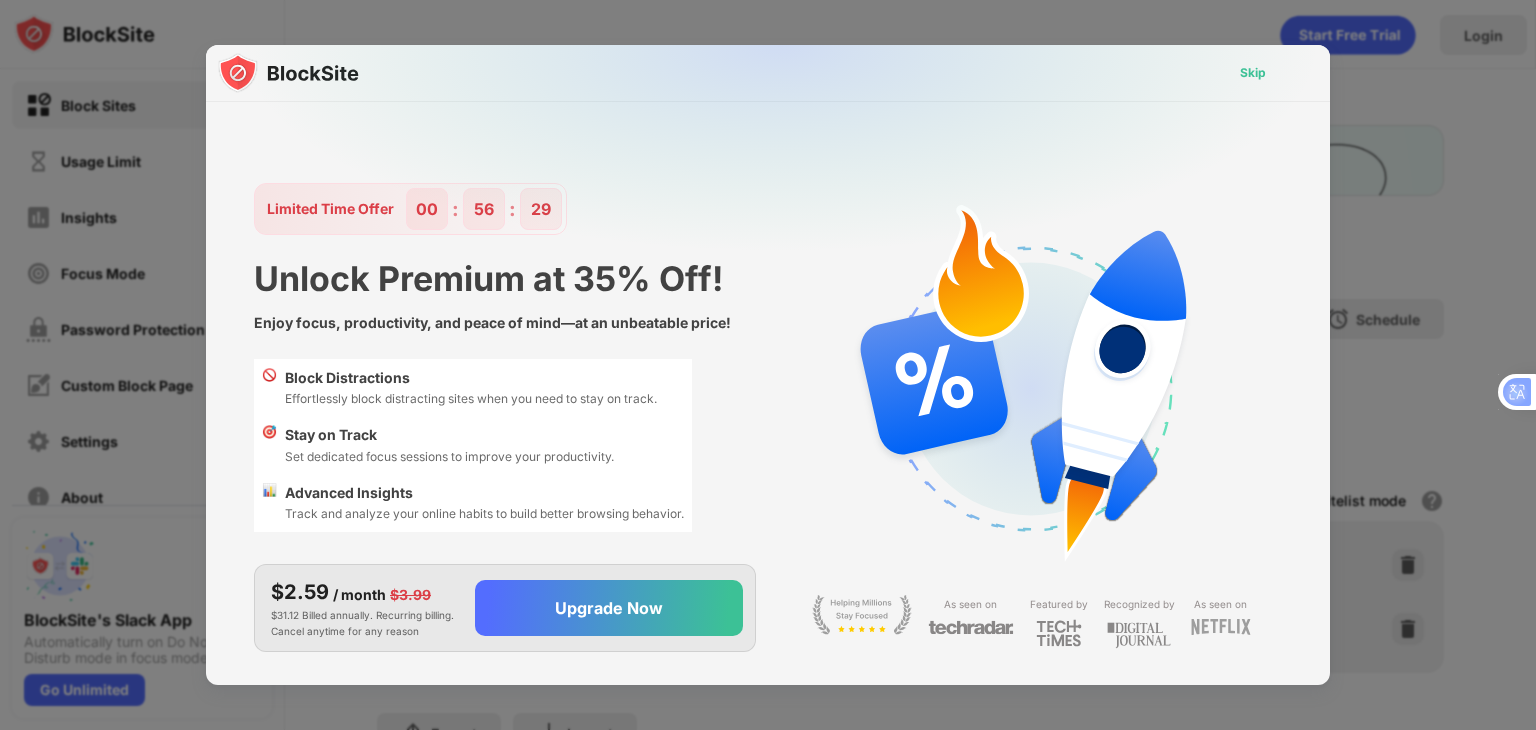 click on "Skip" at bounding box center (1253, 73) 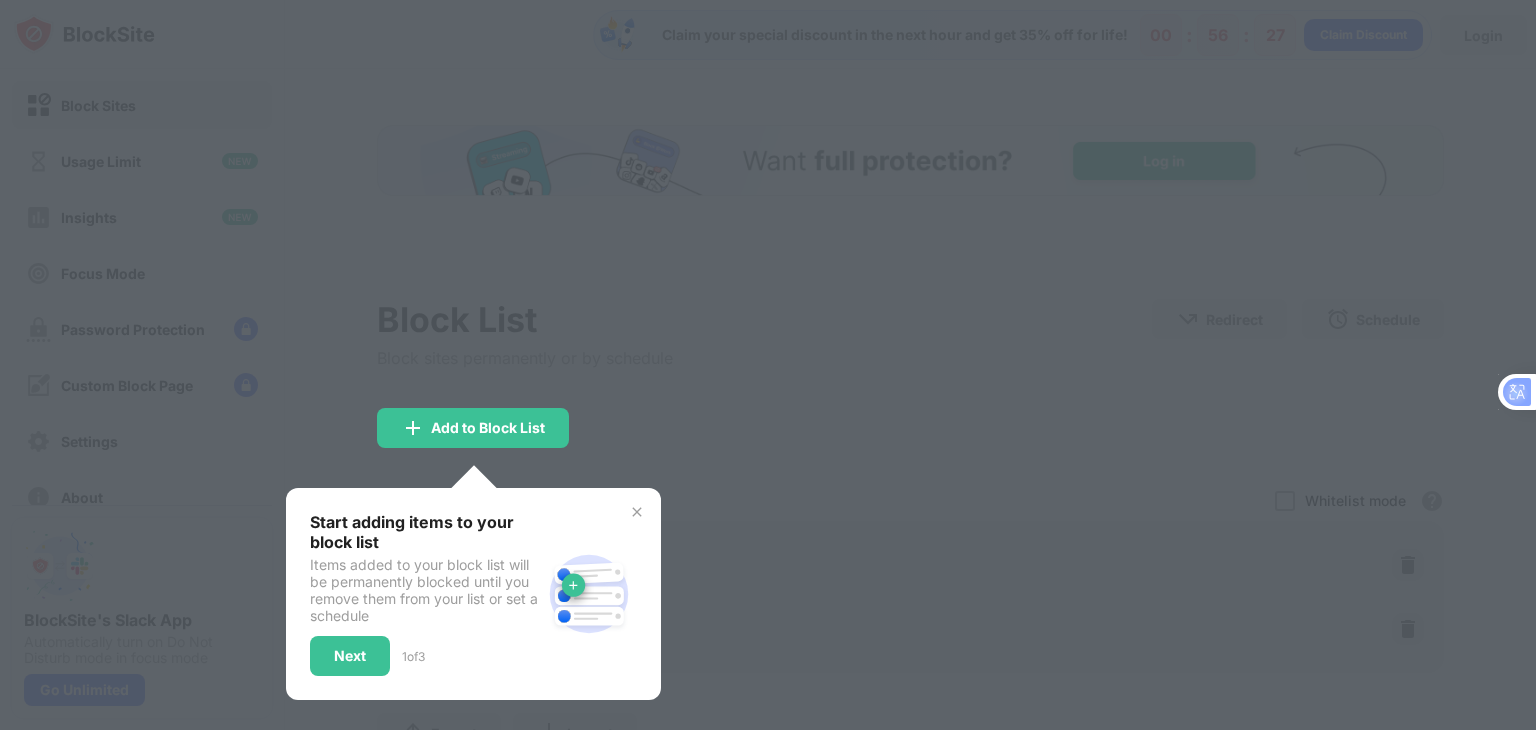 click at bounding box center [768, 365] 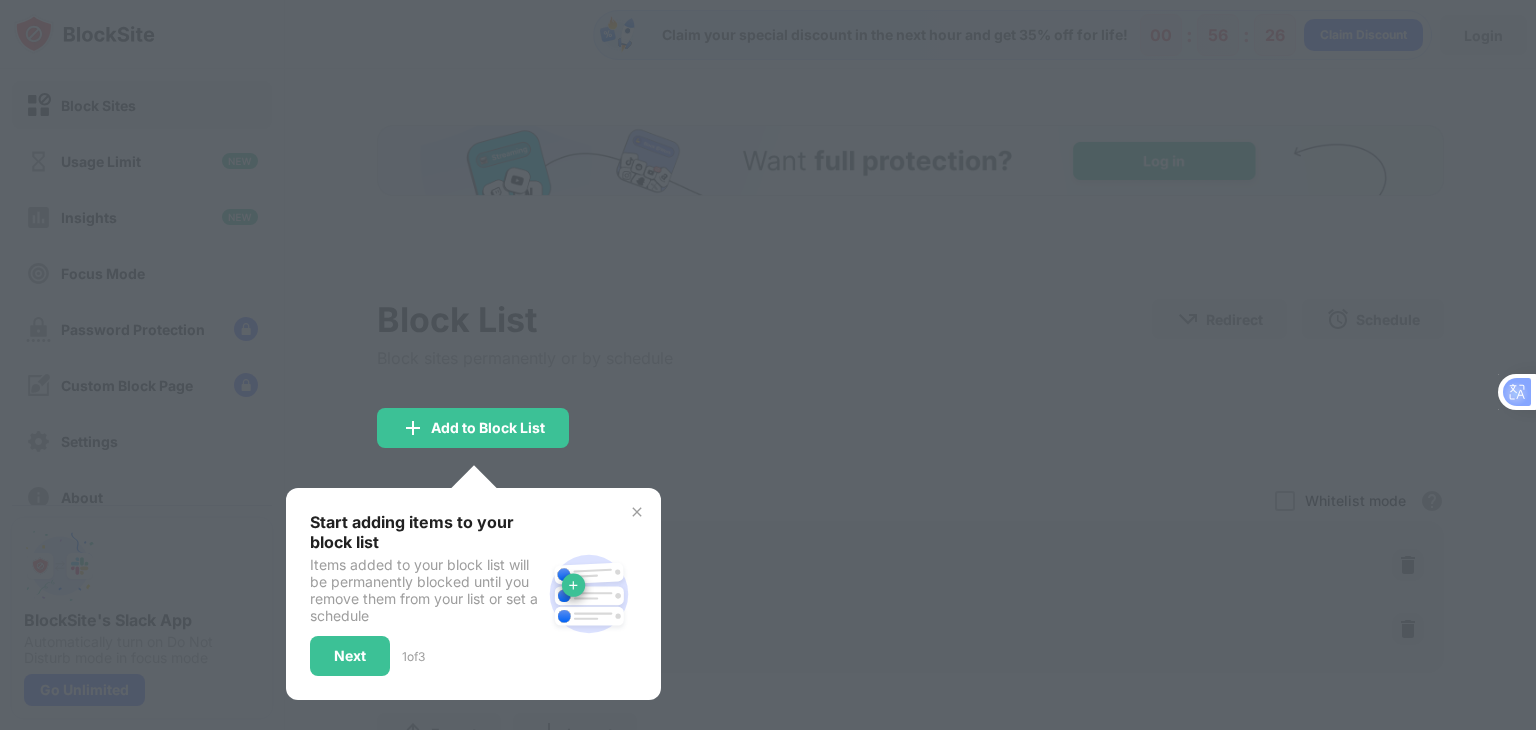 click at bounding box center [768, 365] 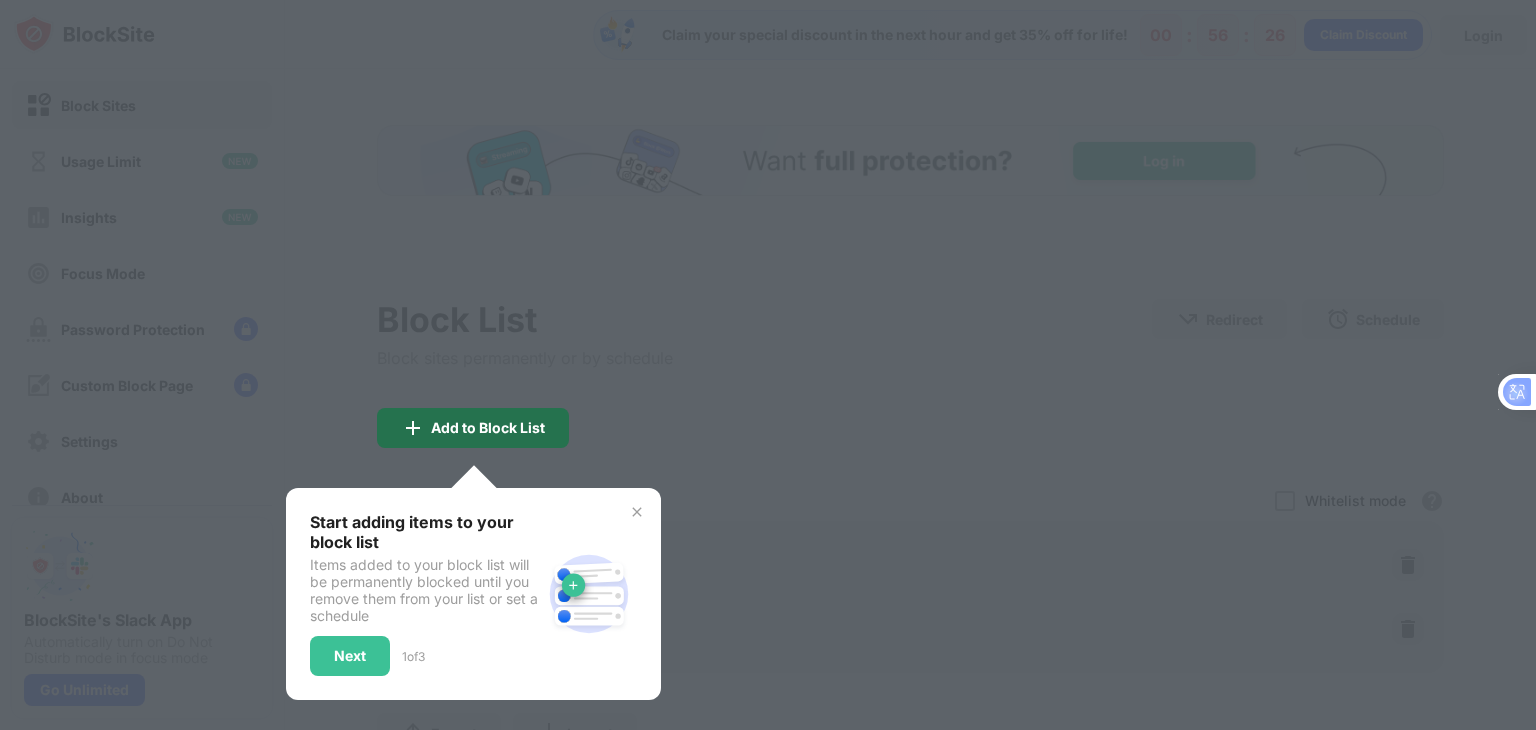 click on "Add to Block List" at bounding box center [488, 428] 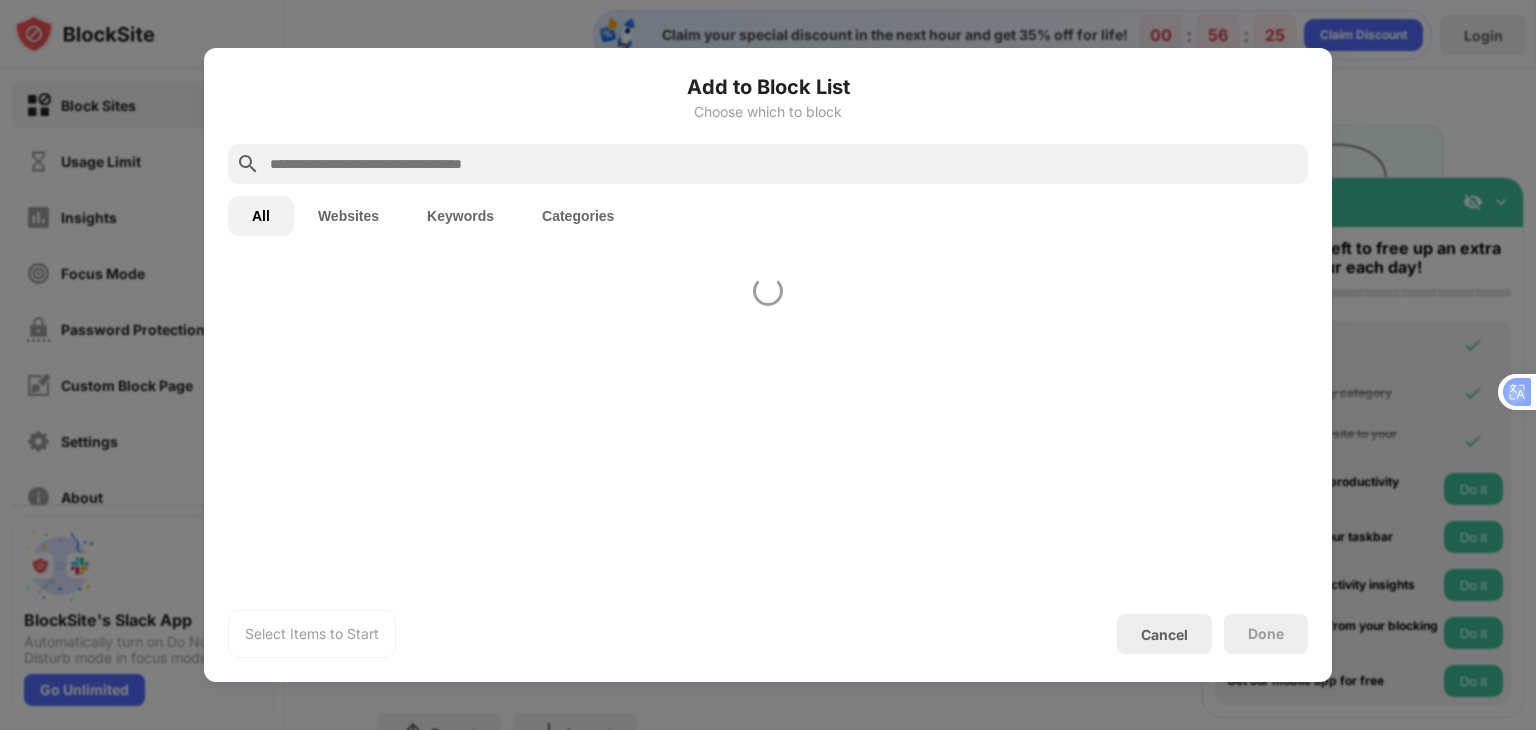 scroll, scrollTop: 0, scrollLeft: 0, axis: both 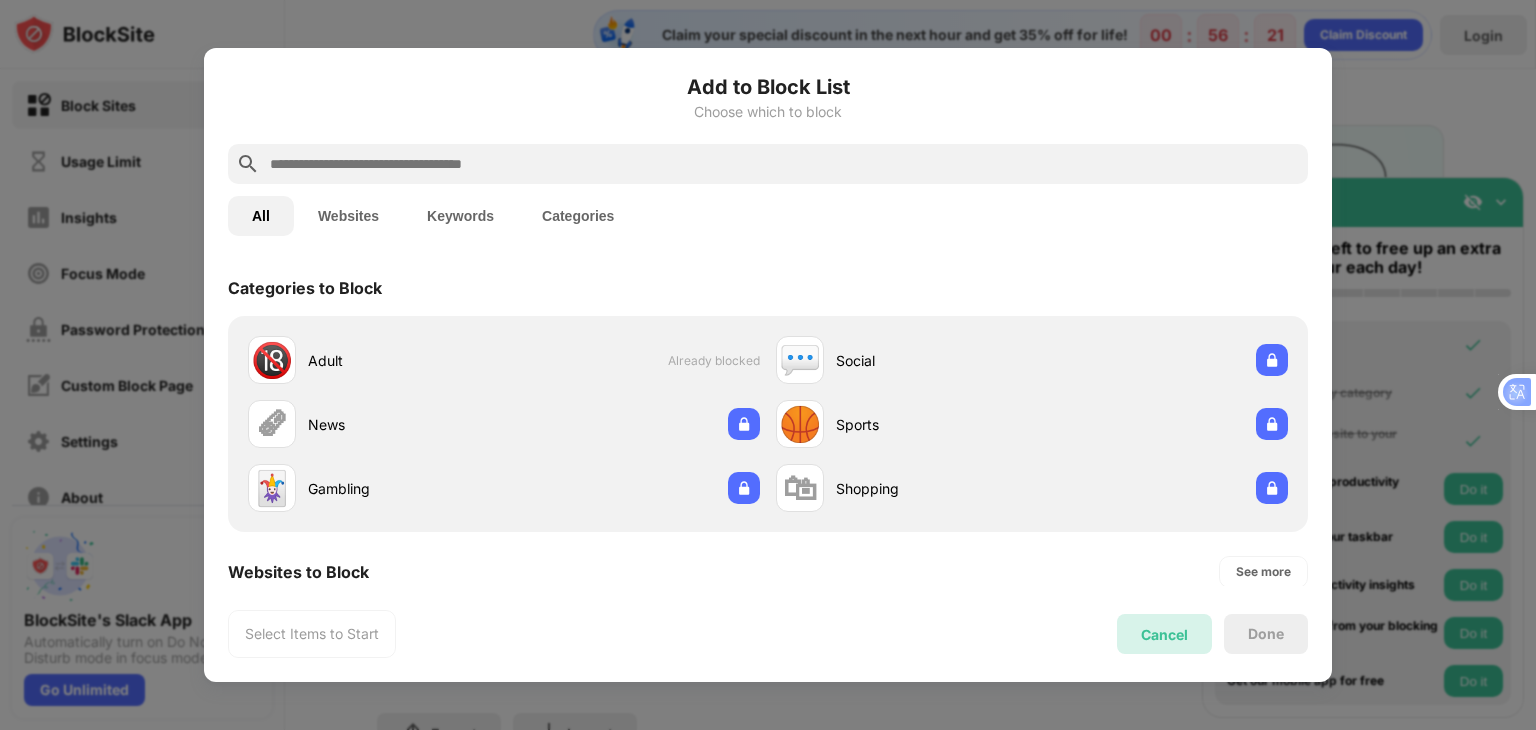 click on "Cancel" at bounding box center [1164, 634] 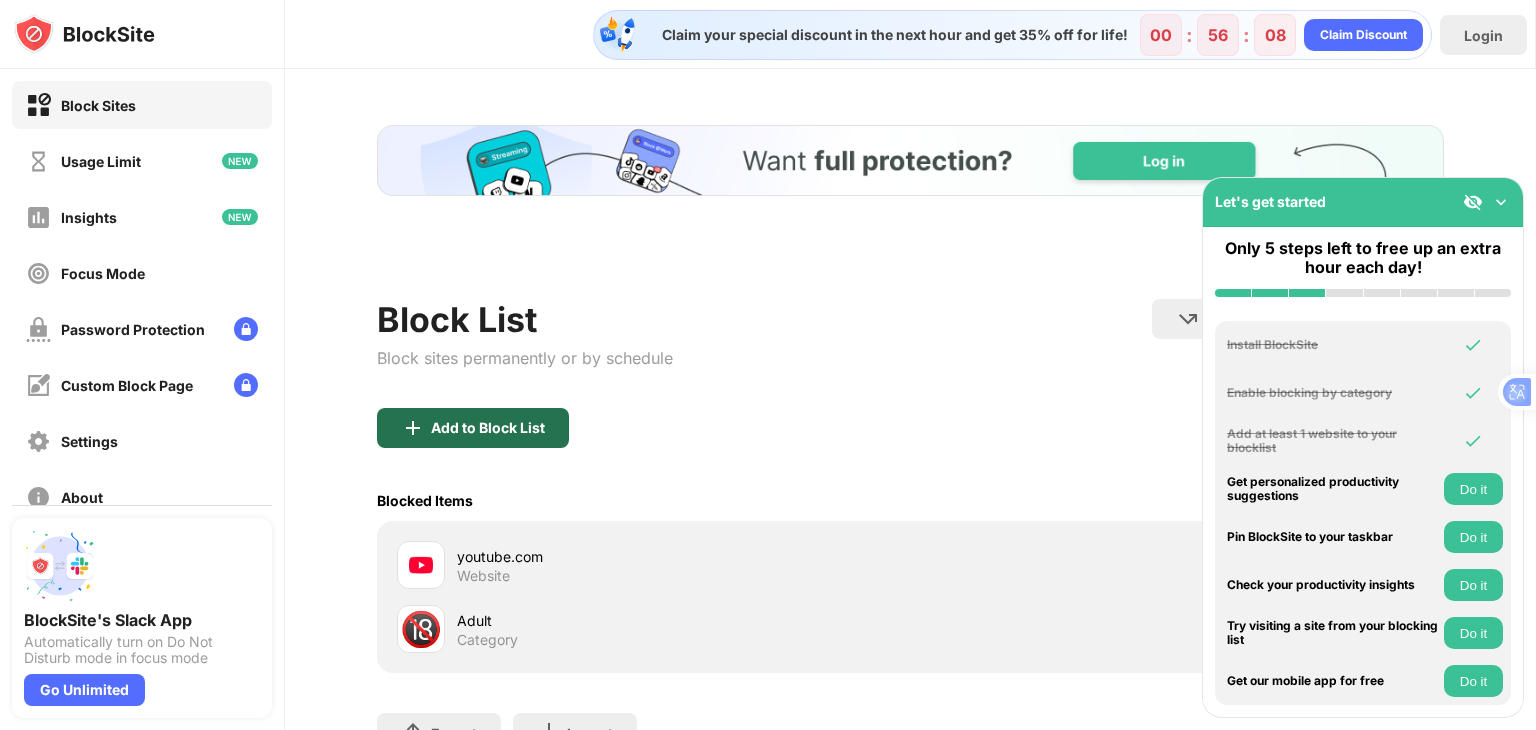 click on "Add to Block List" at bounding box center [488, 428] 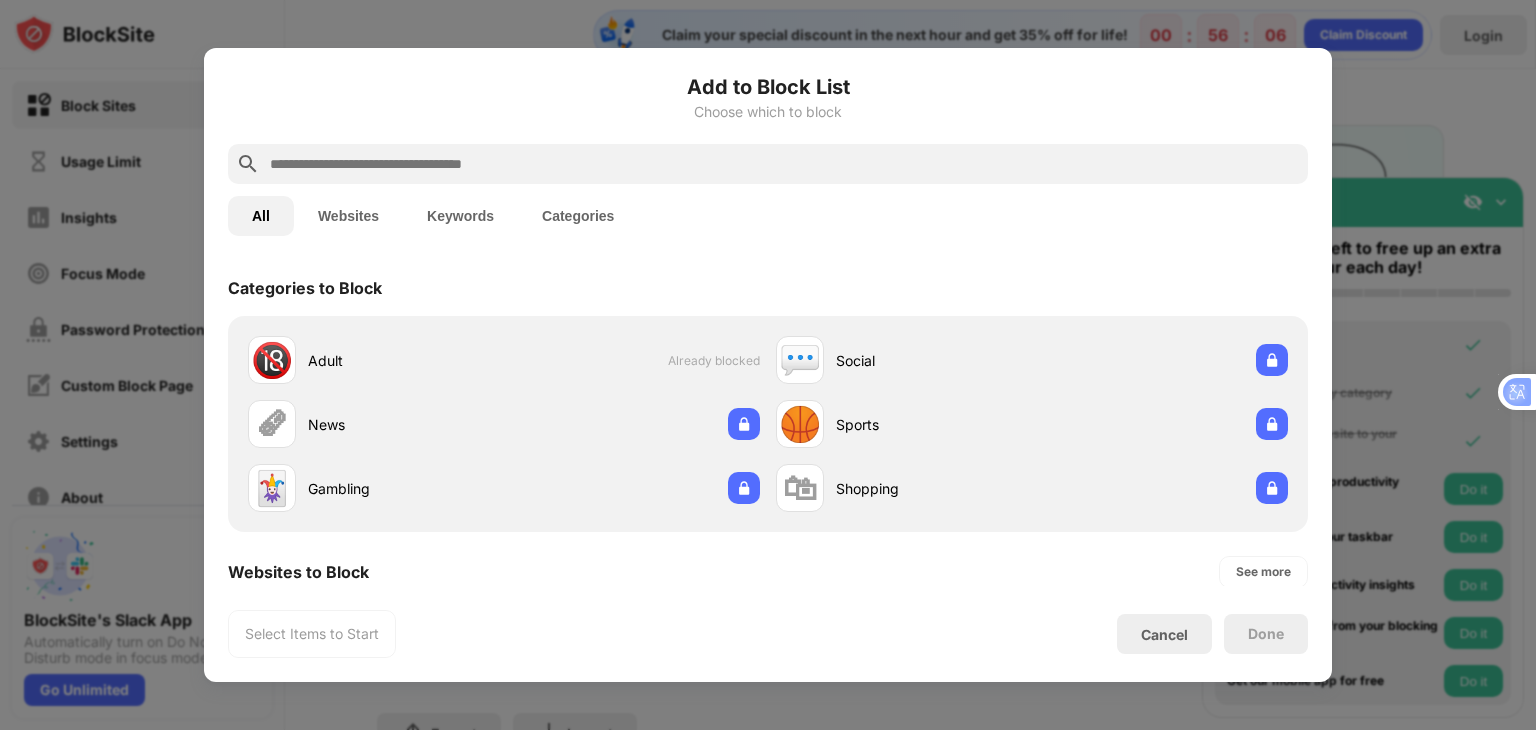 click at bounding box center [784, 164] 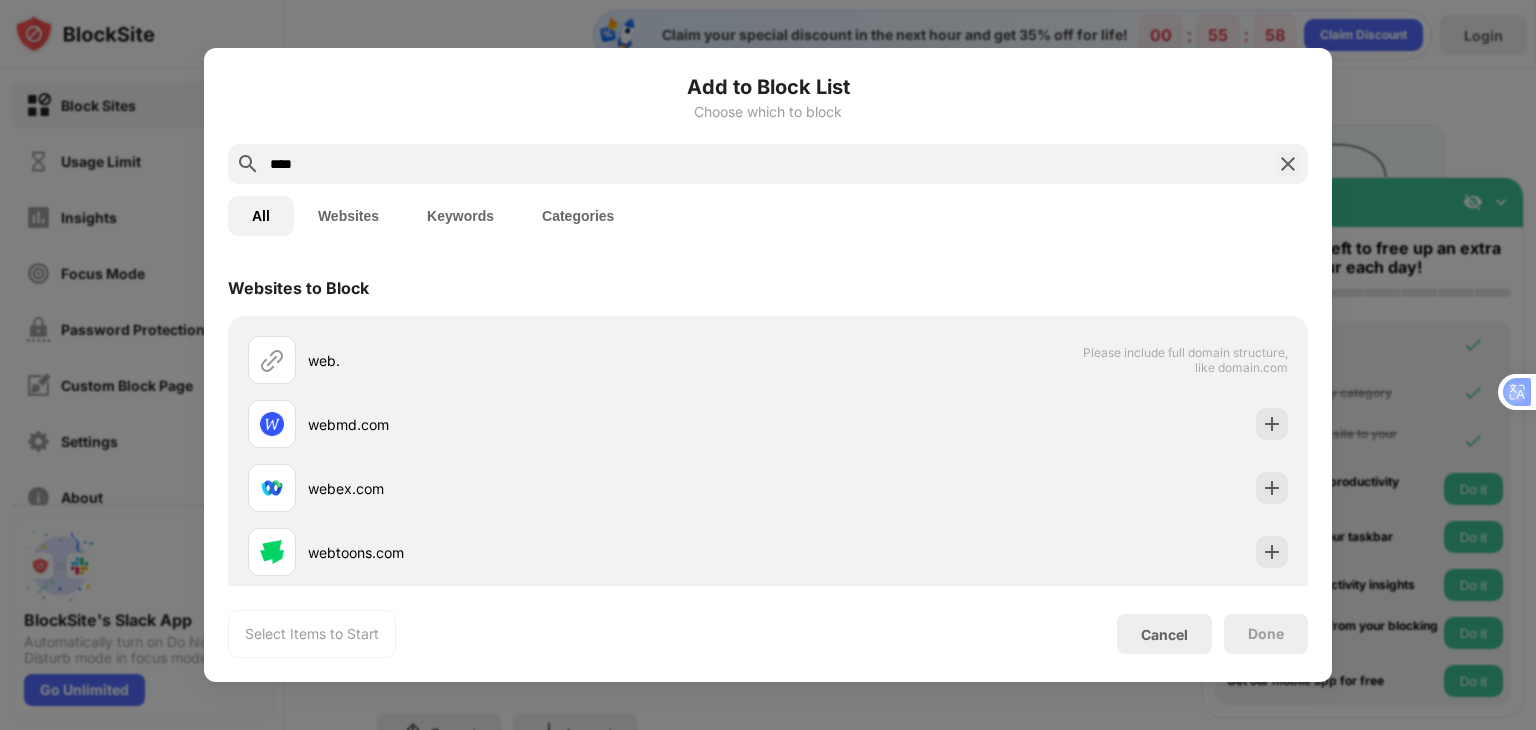type on "****" 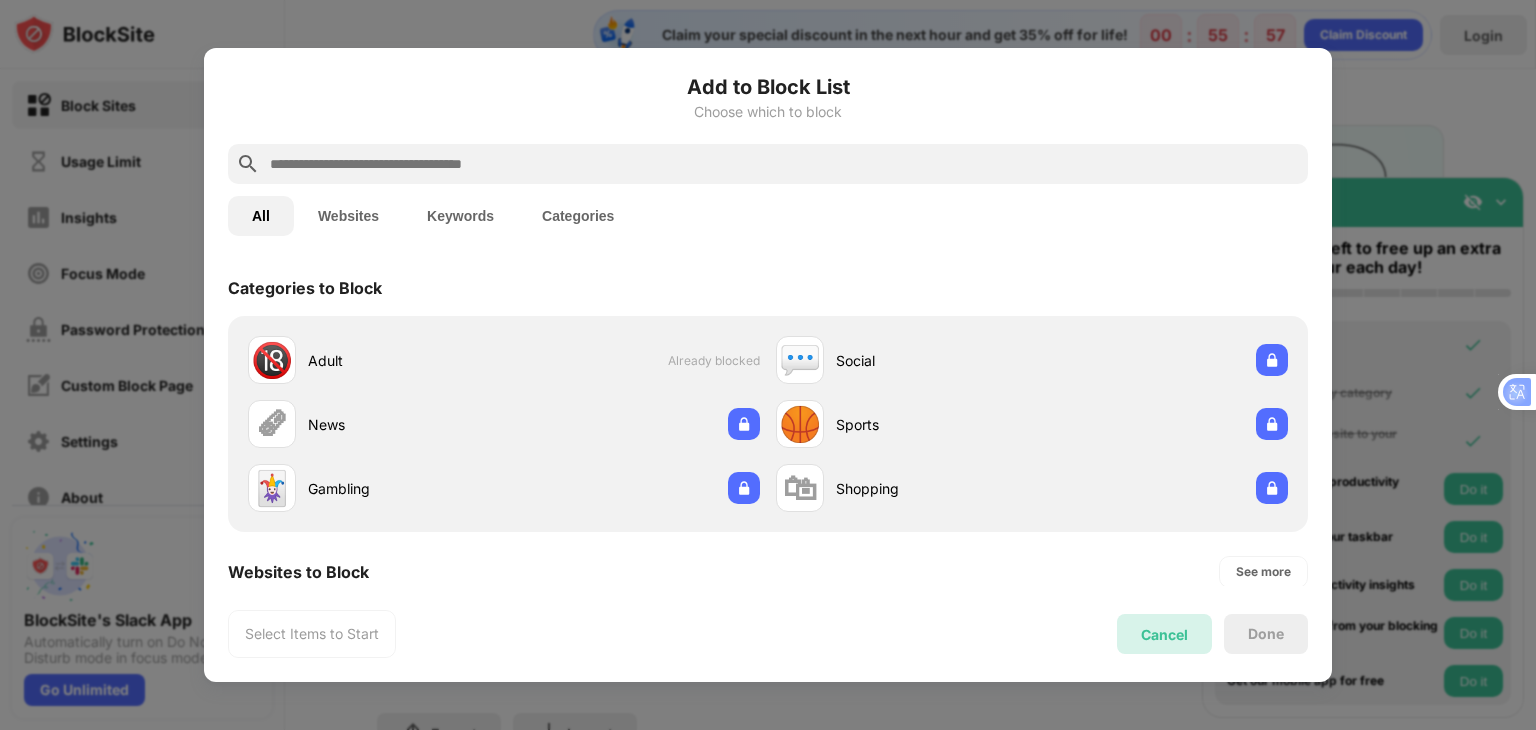 click on "Cancel" at bounding box center [1164, 634] 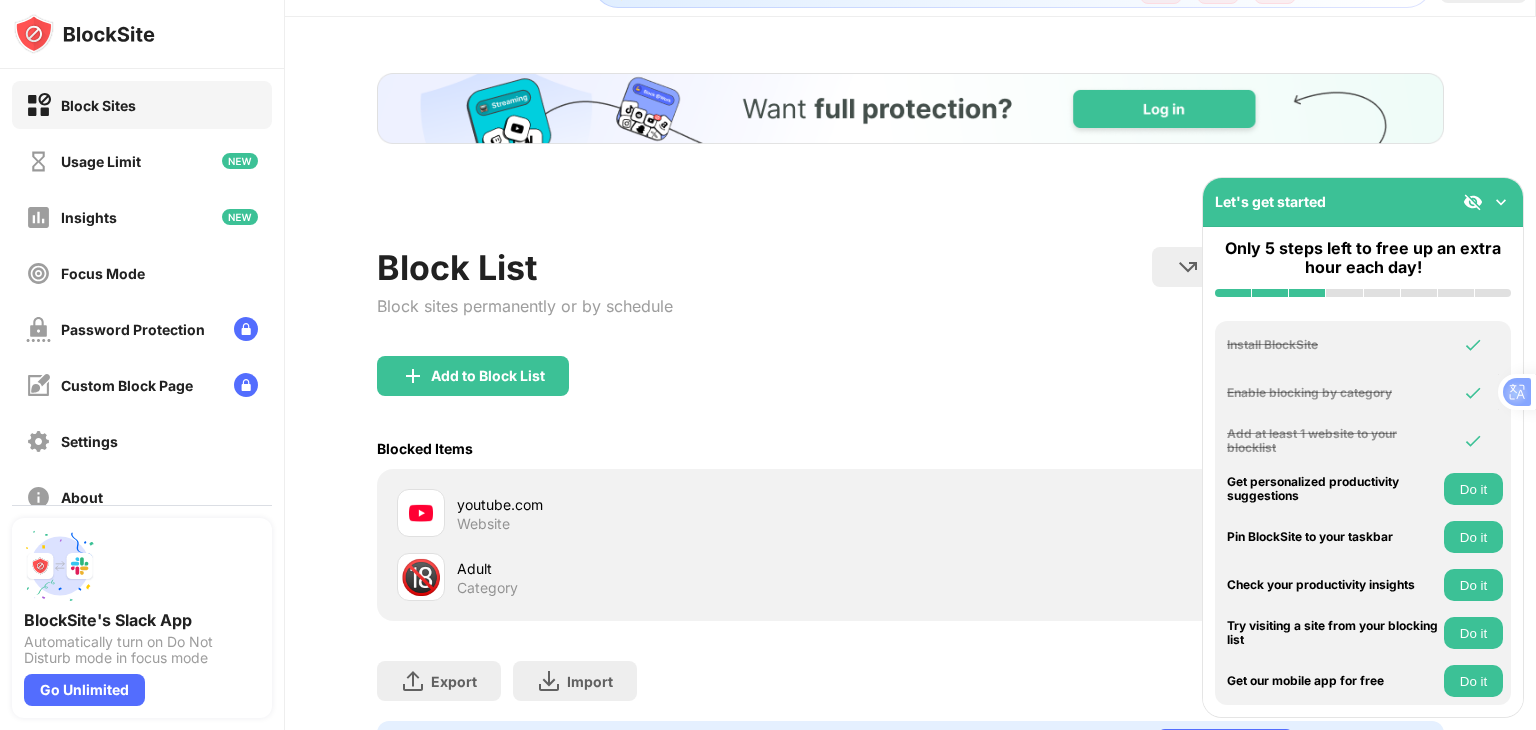 scroll, scrollTop: 188, scrollLeft: 0, axis: vertical 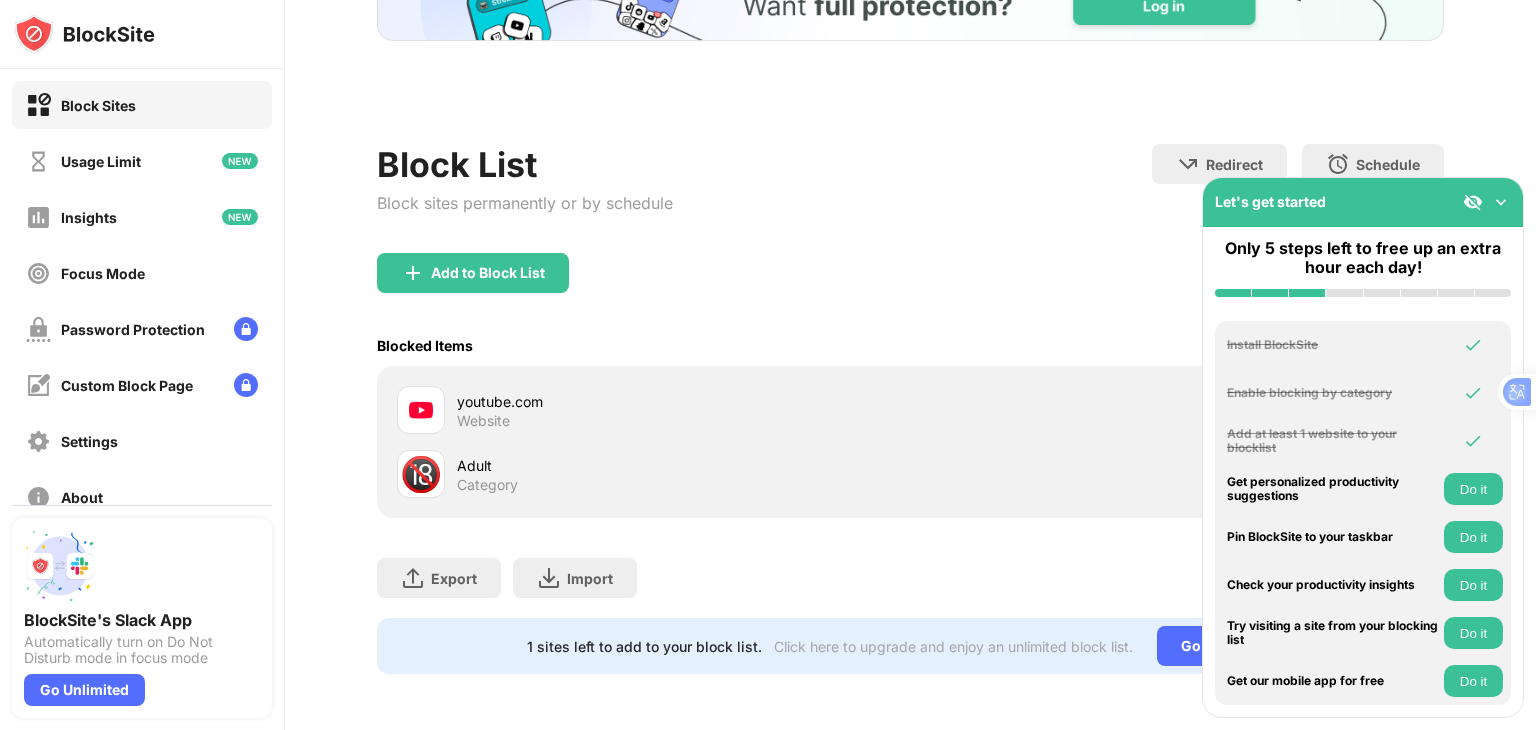 click on "youtube.com" at bounding box center (683, 401) 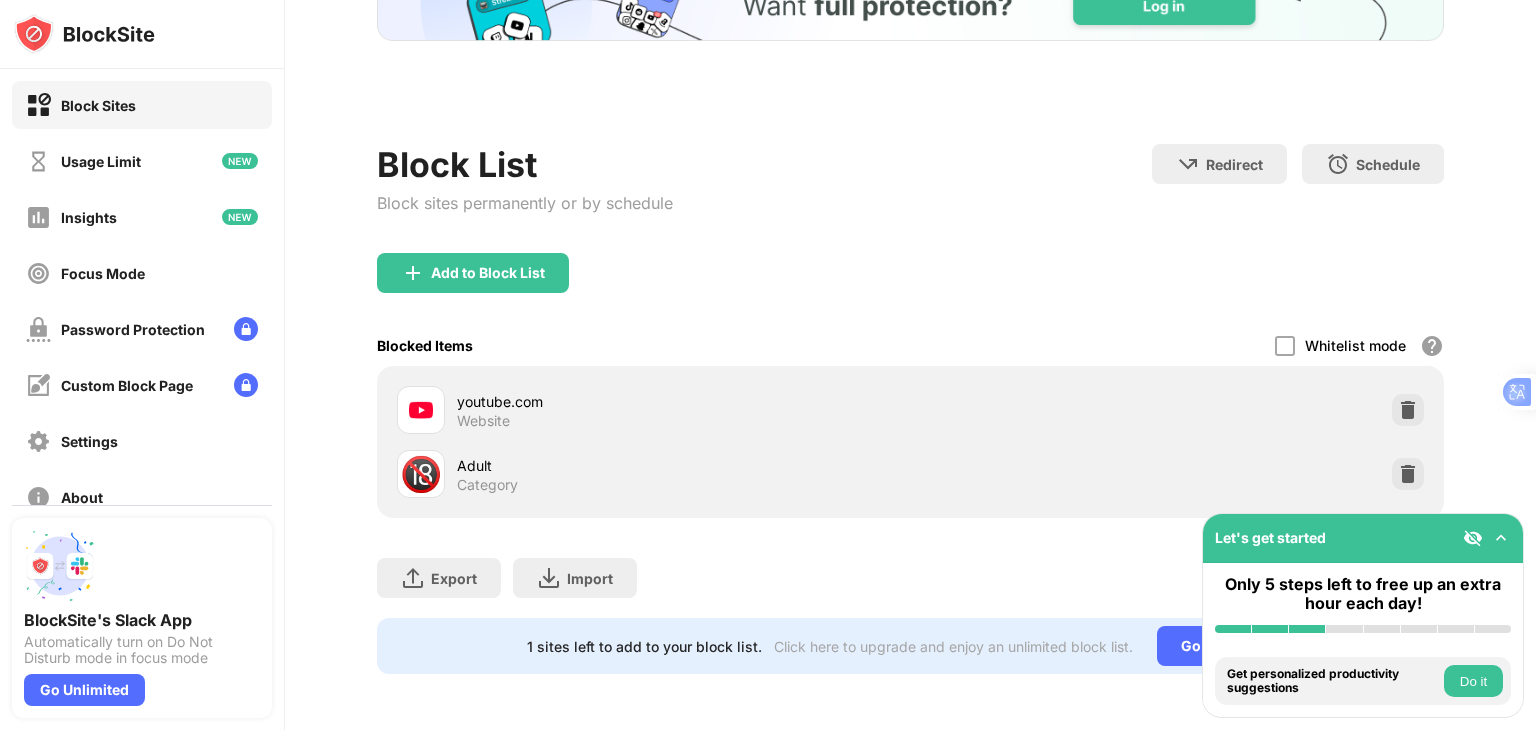 scroll, scrollTop: 0, scrollLeft: 0, axis: both 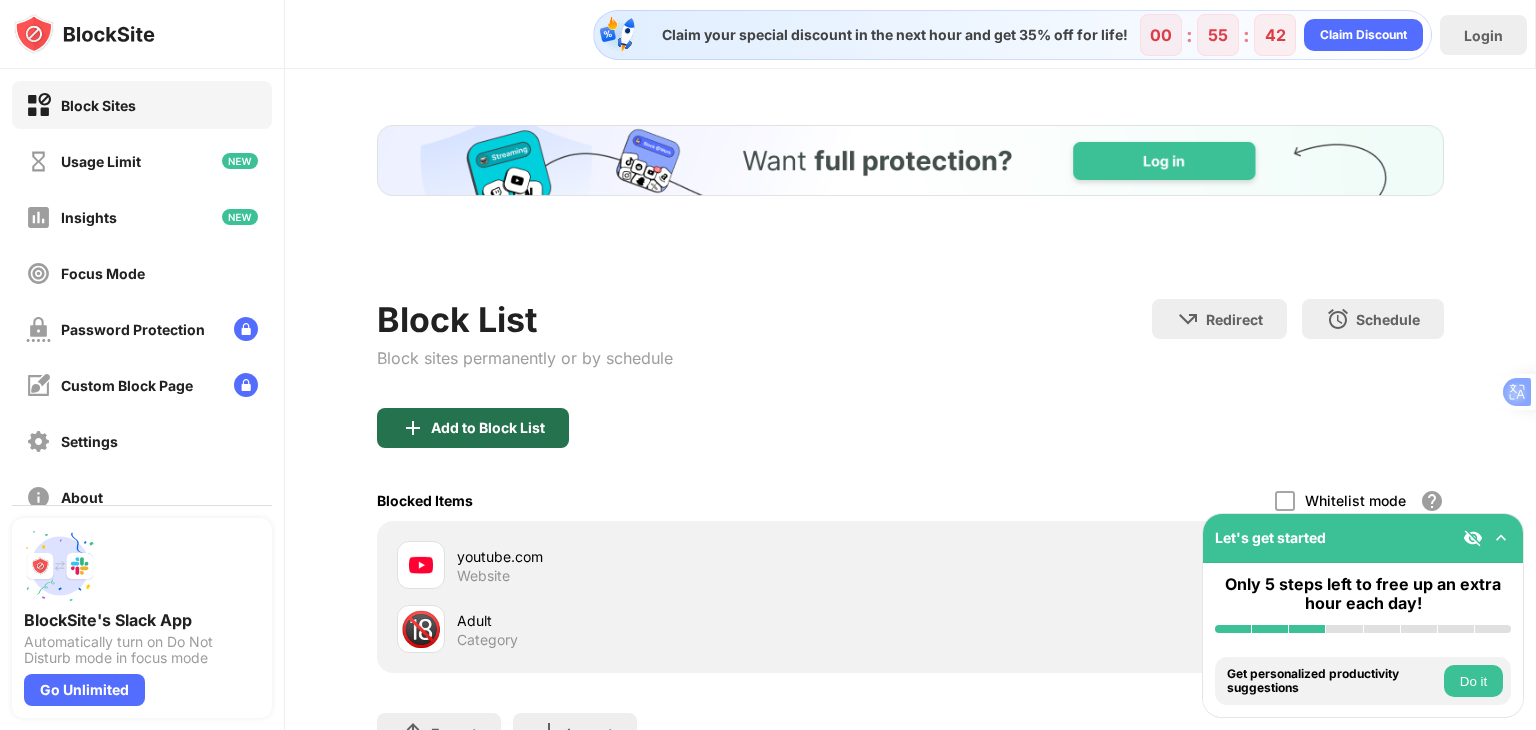 click on "Add to Block List" at bounding box center (488, 428) 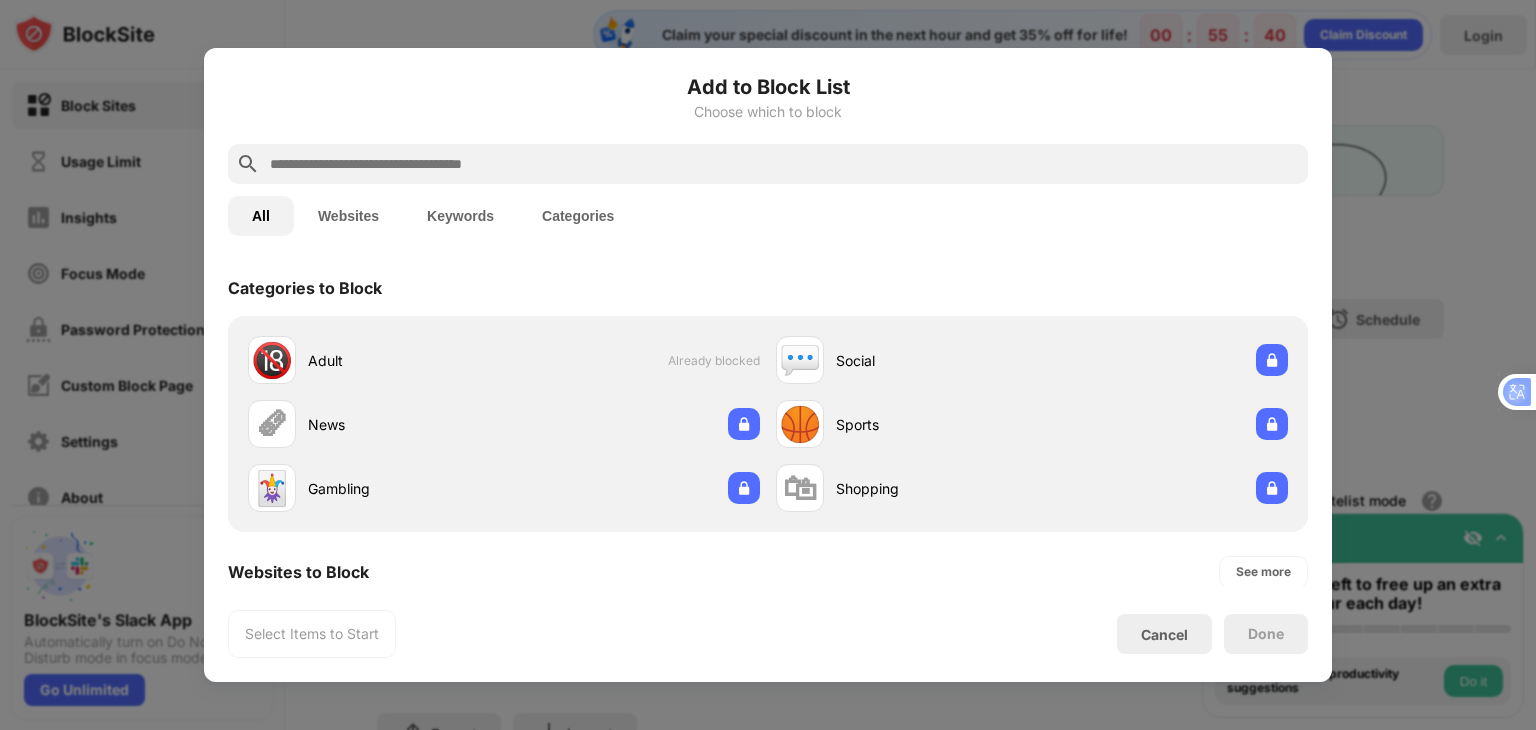 click at bounding box center [784, 164] 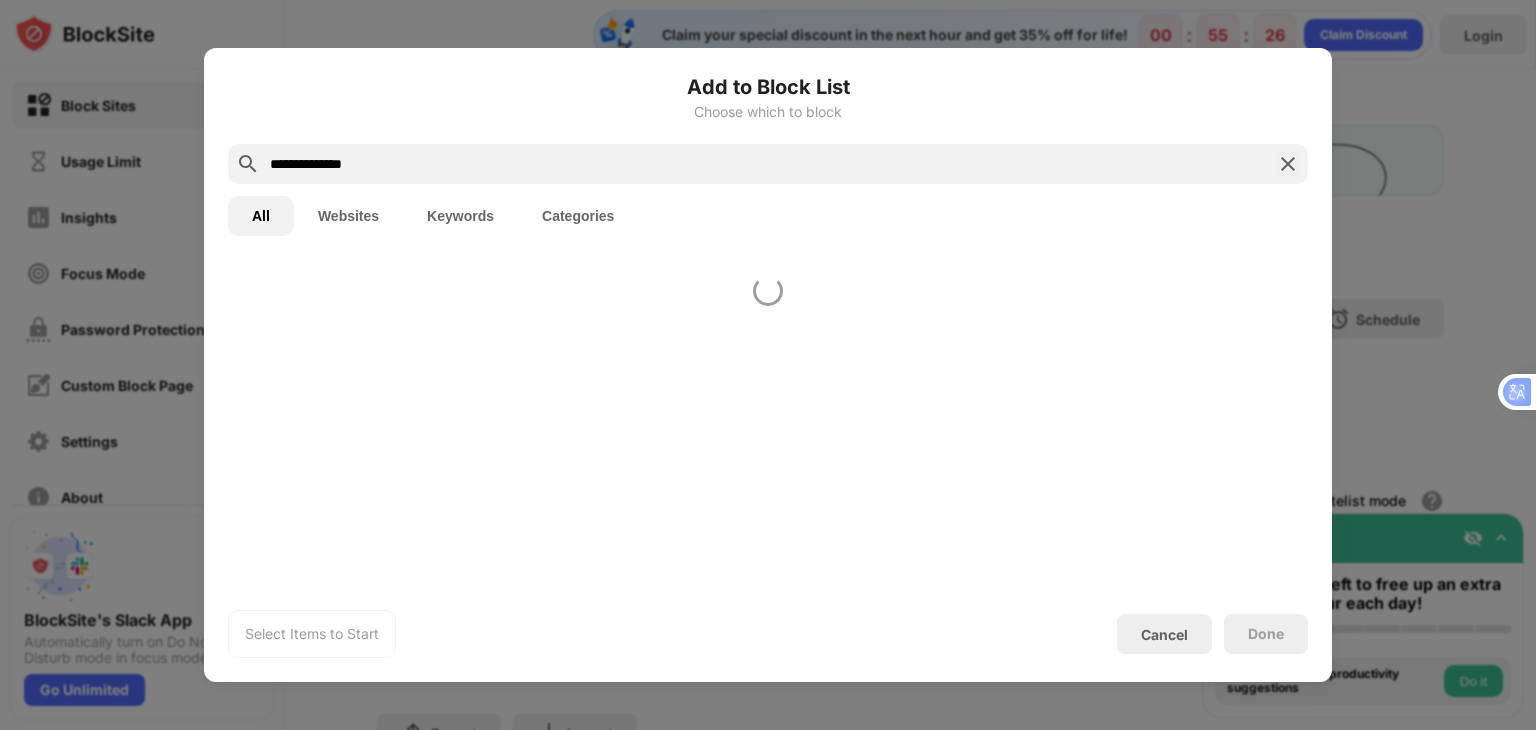 scroll, scrollTop: 428, scrollLeft: 0, axis: vertical 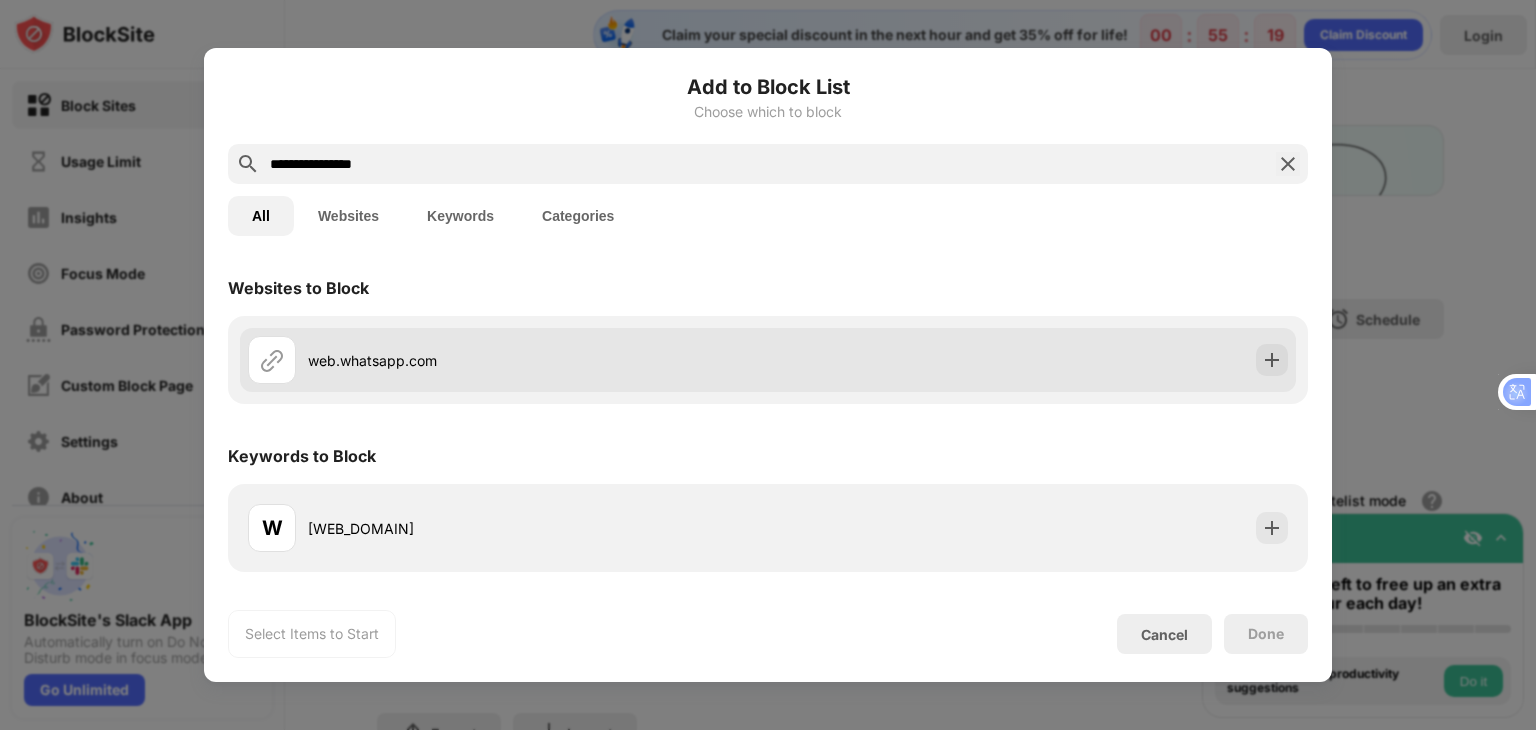 type on "**********" 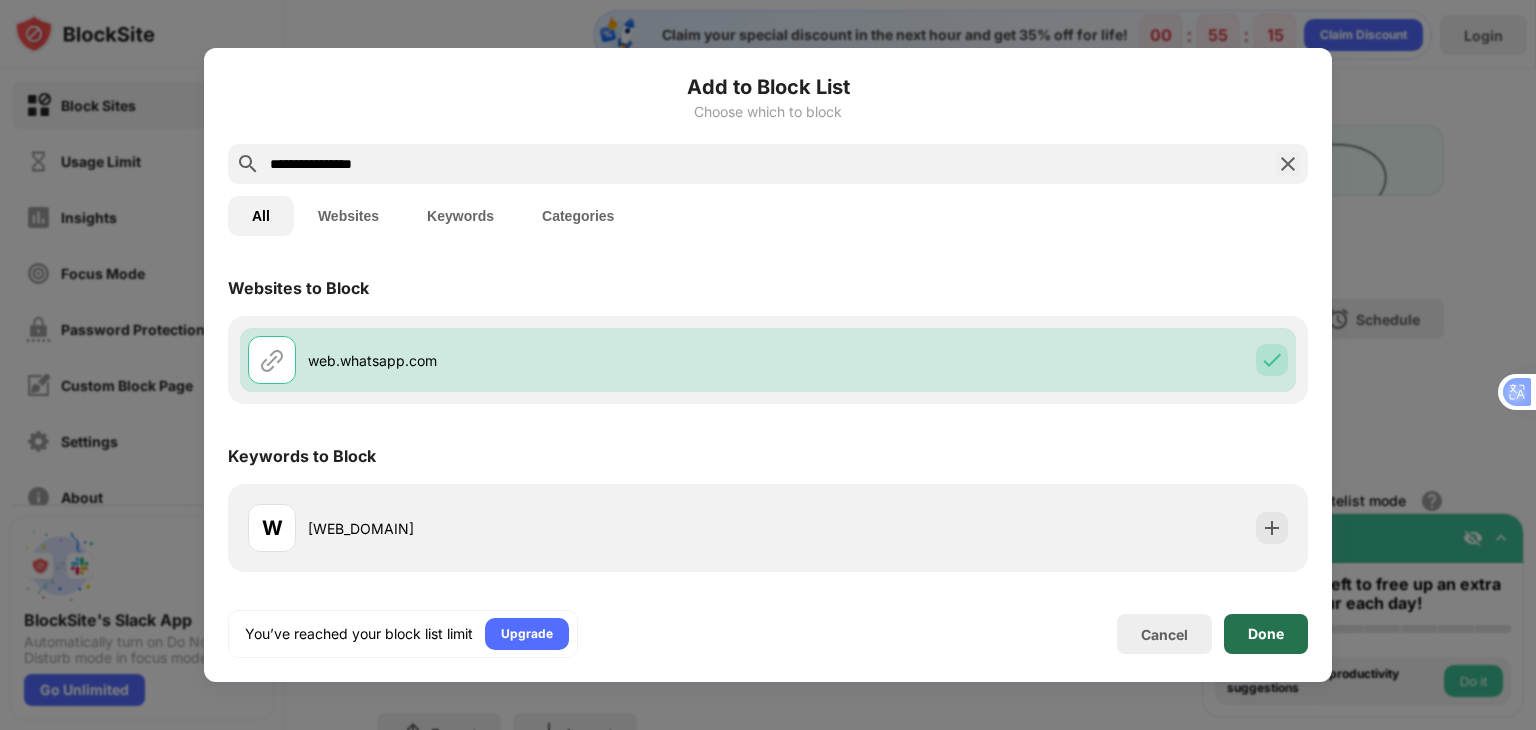 click on "Done" at bounding box center [1266, 634] 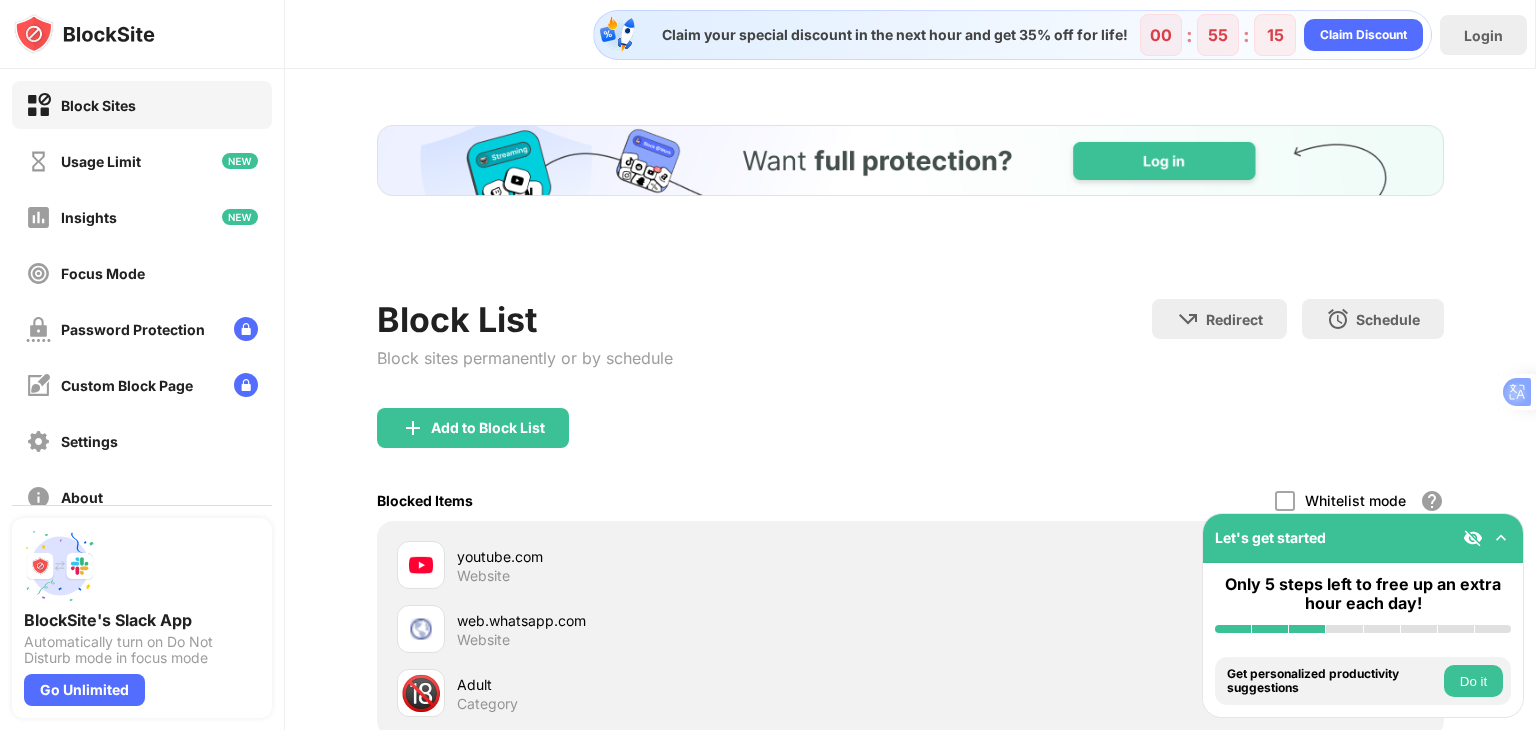 scroll, scrollTop: 0, scrollLeft: 0, axis: both 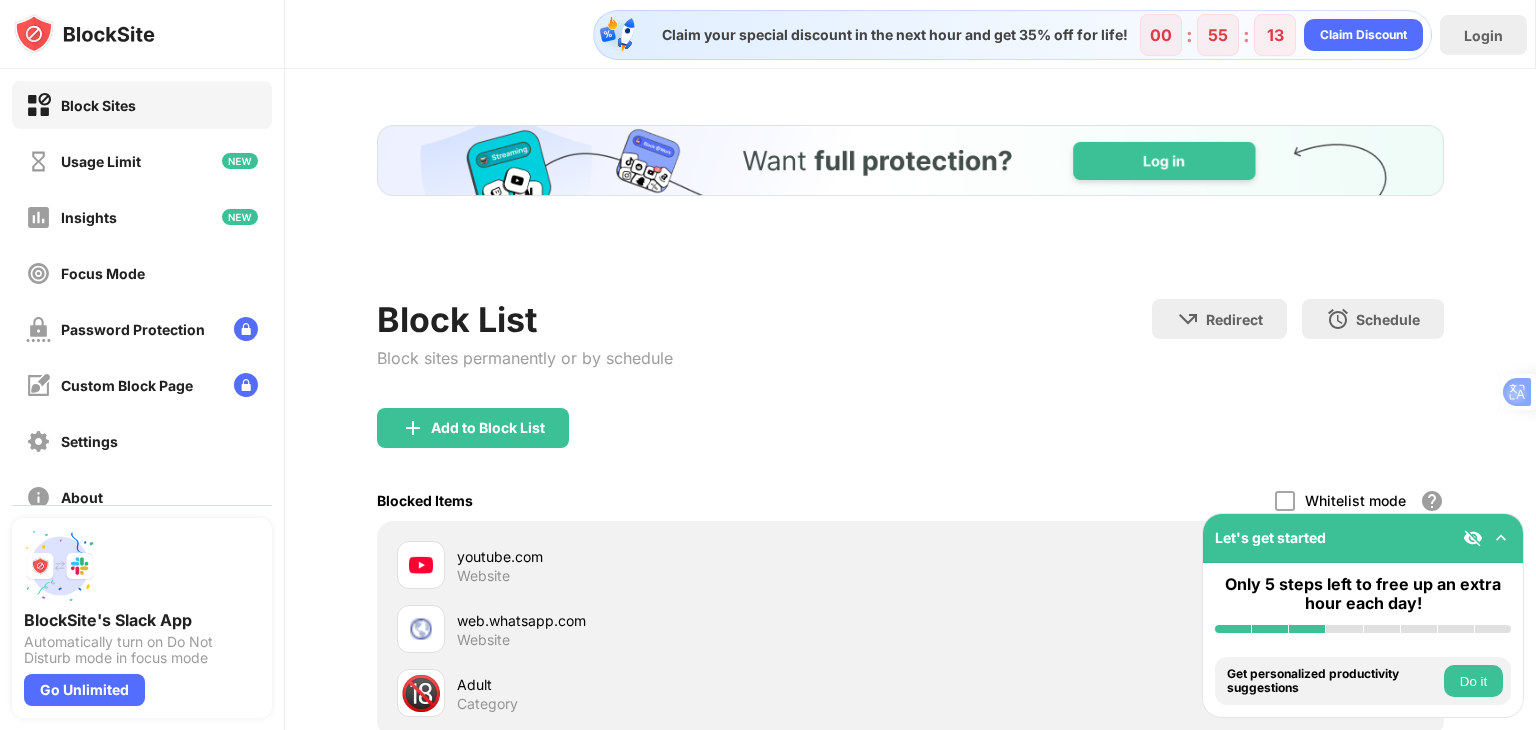 click on "Block List Block sites permanently or by schedule Redirect Choose a site to be redirected to when blocking is active Schedule Select which days and timeframes the block list will be active." at bounding box center (910, 353) 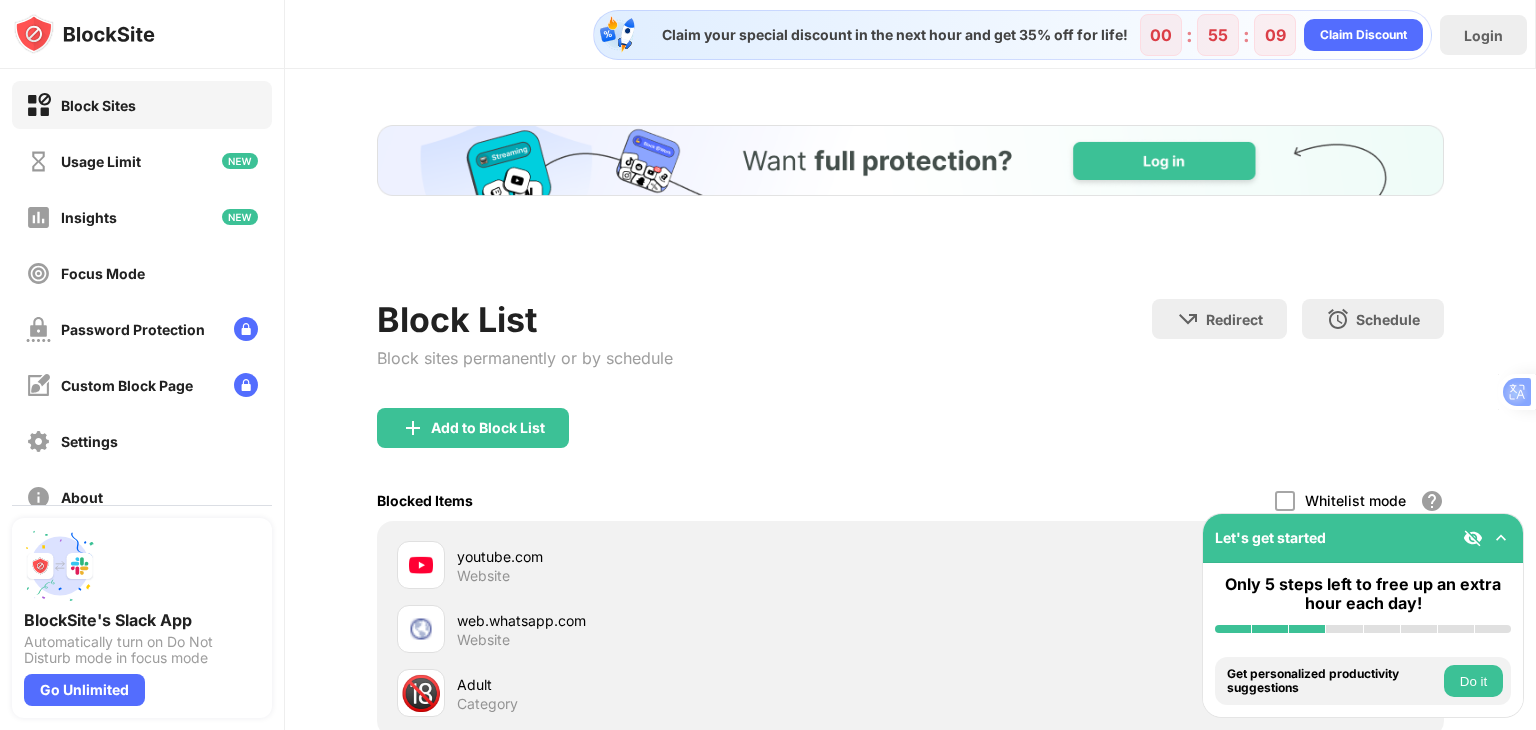 click on "Redirect Choose a site to be redirected to when blocking is active Schedule Select which days and timeframes the block list will be active." at bounding box center [1298, 341] 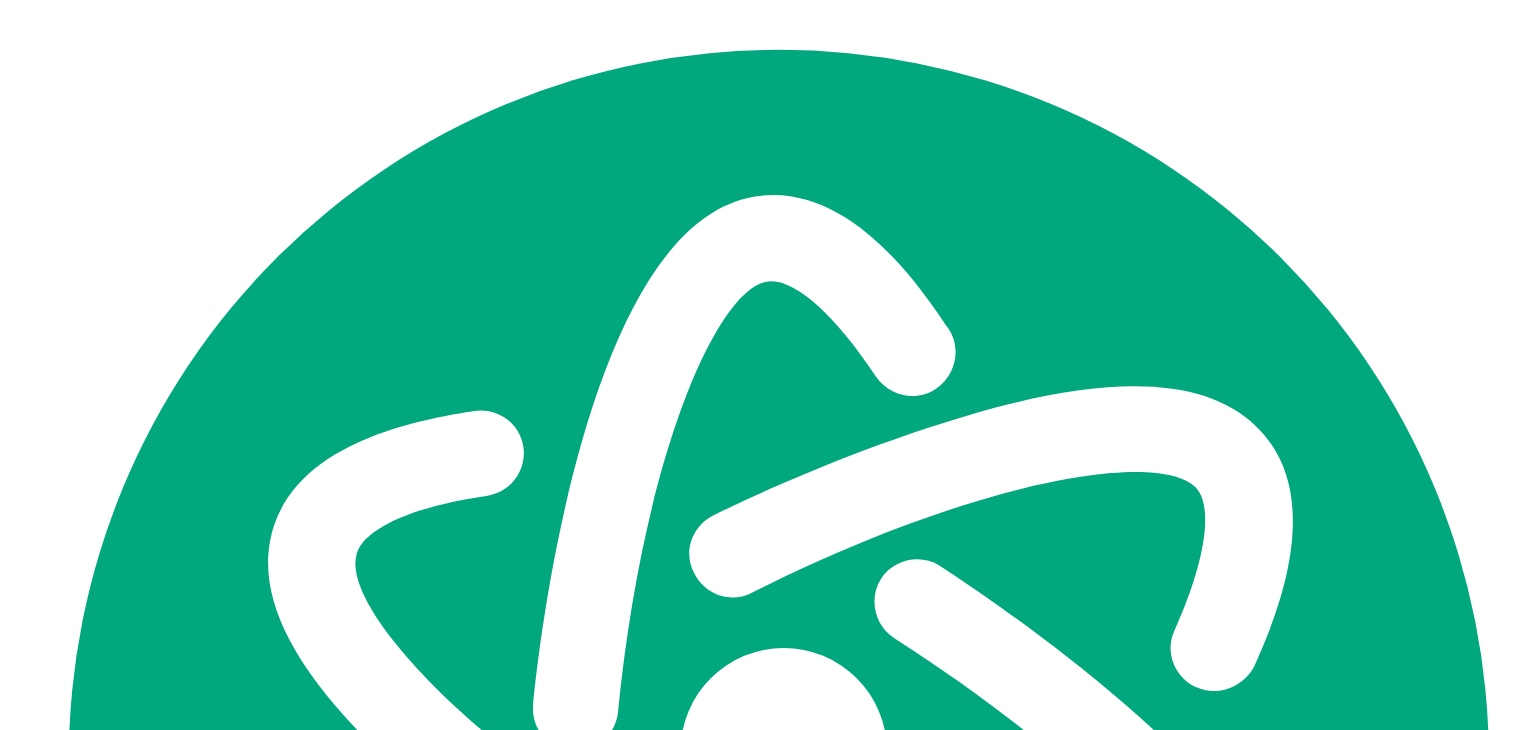 scroll, scrollTop: 0, scrollLeft: 0, axis: both 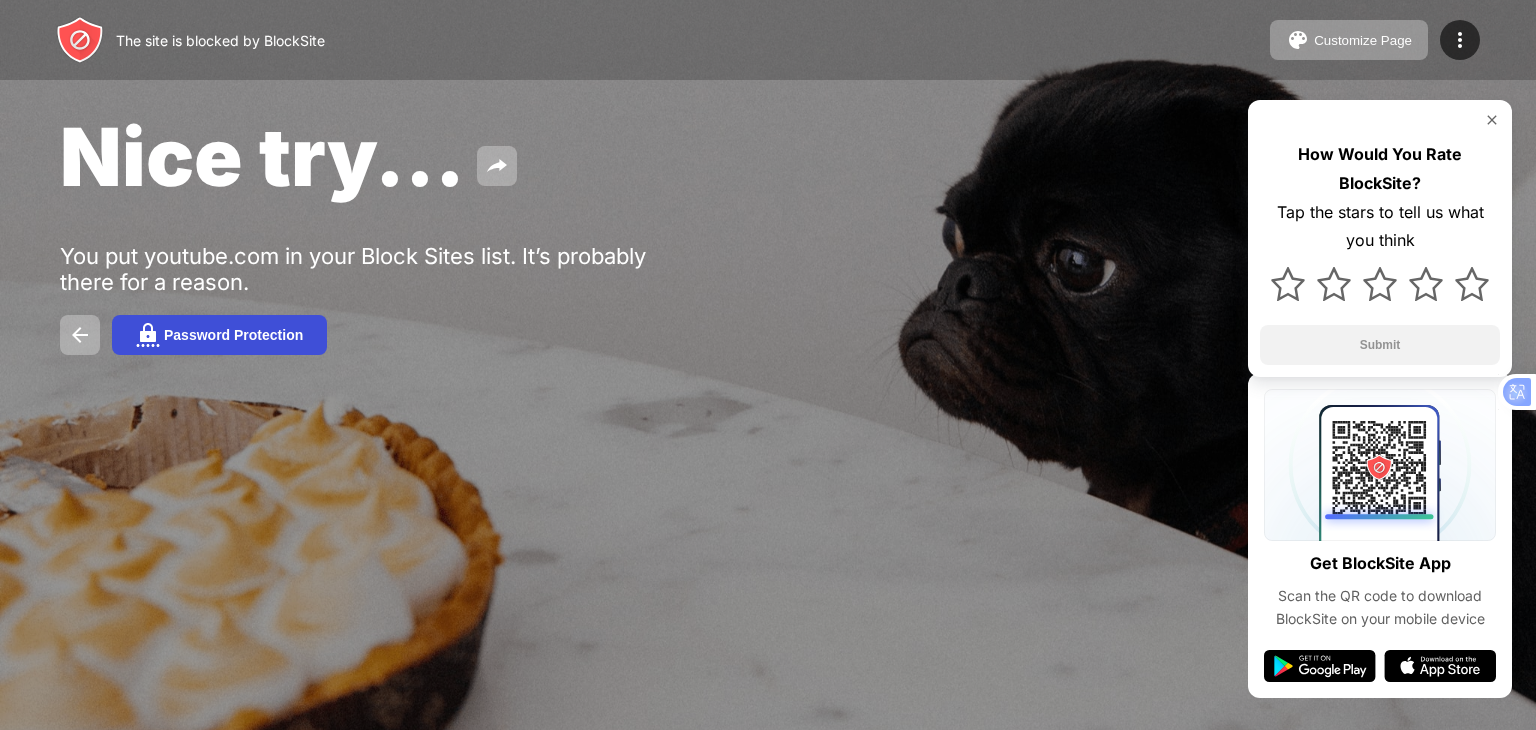 click on "Password Protection" at bounding box center (233, 335) 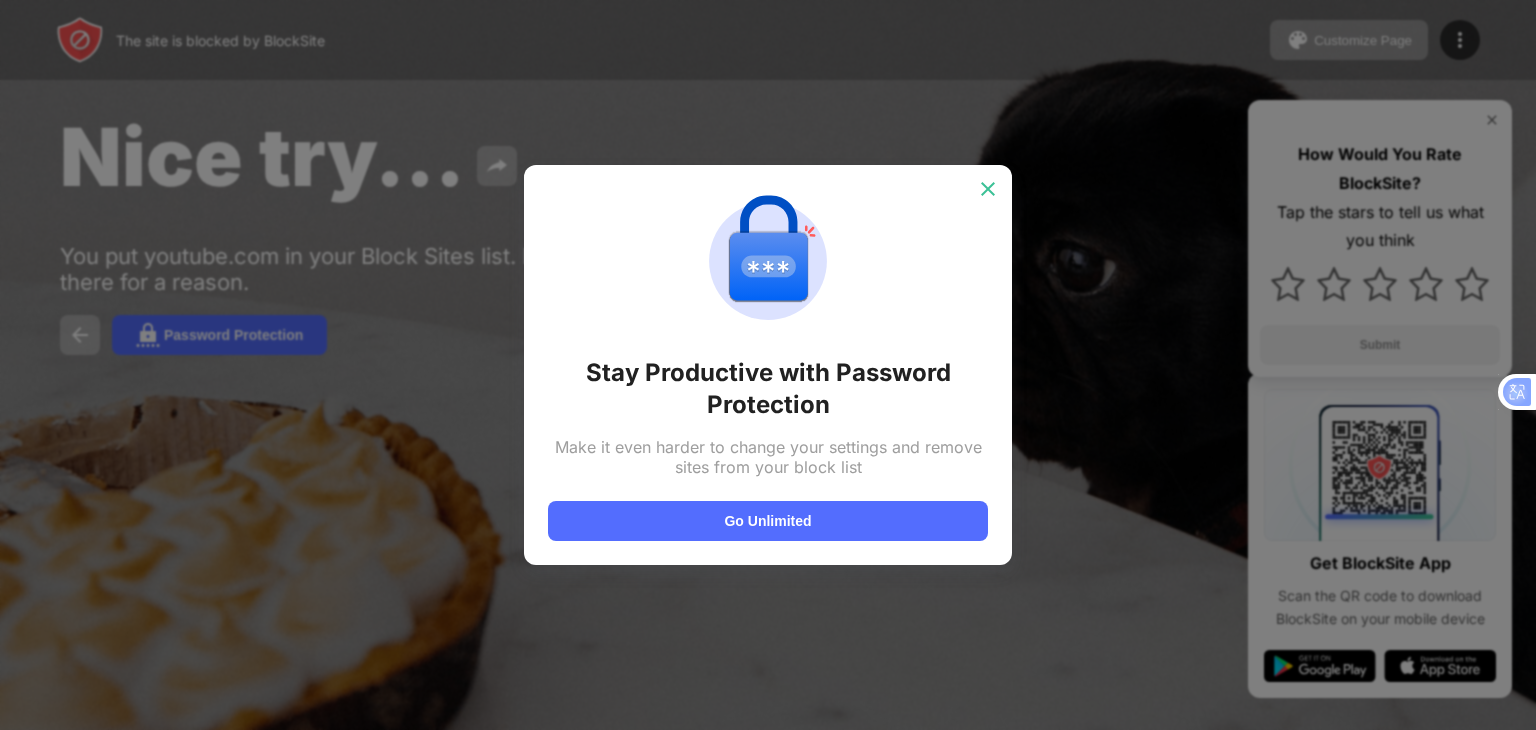 click at bounding box center [988, 189] 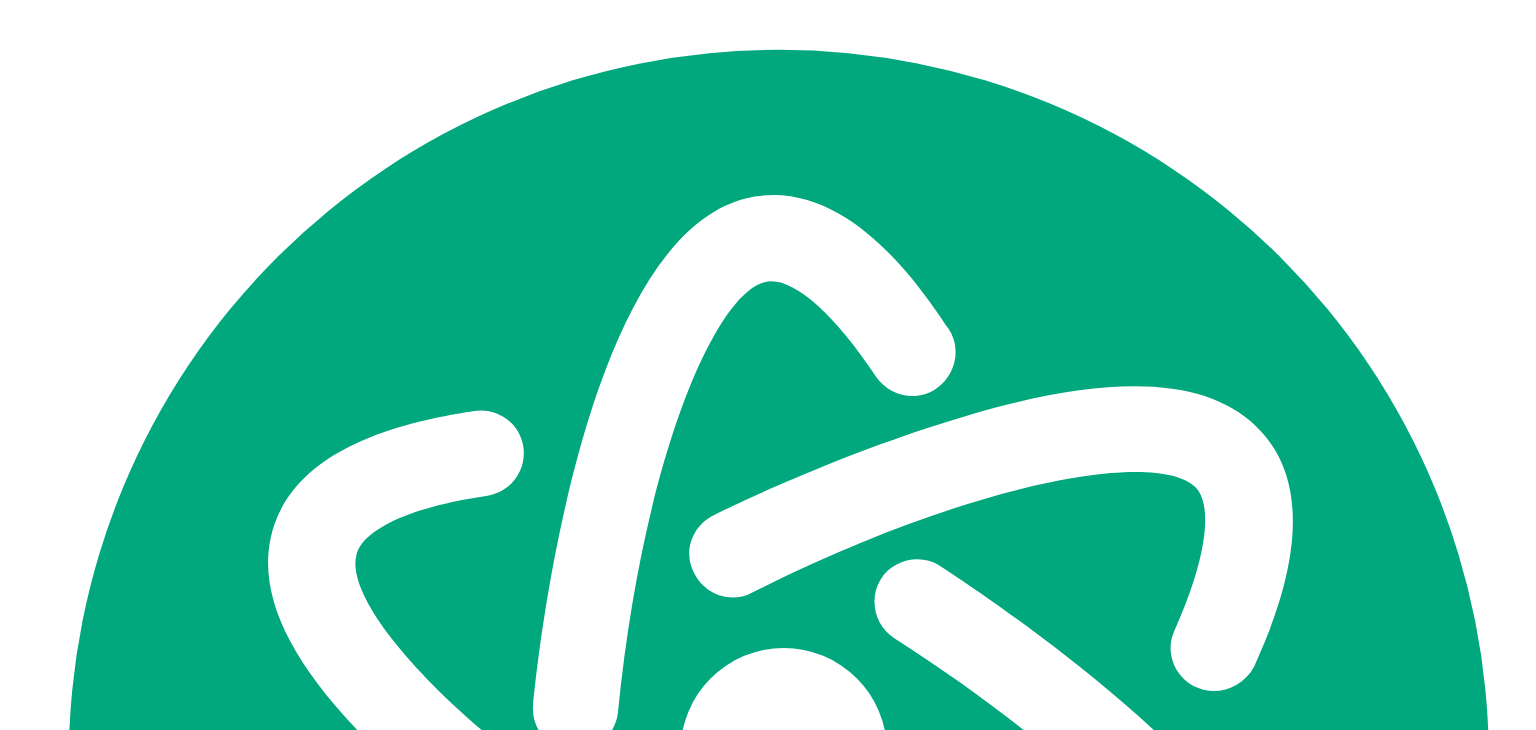 scroll, scrollTop: 0, scrollLeft: 0, axis: both 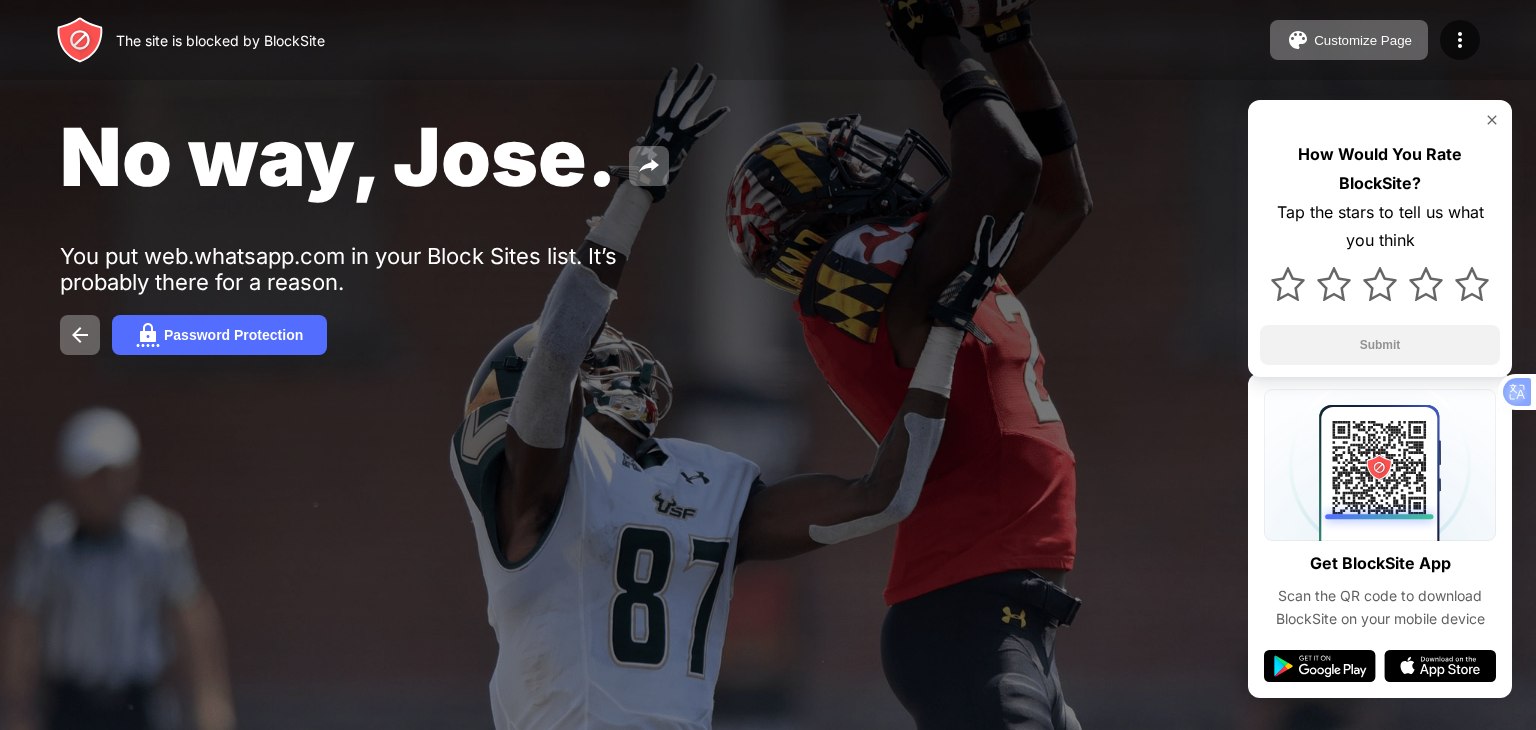 click on "The site is blocked by BlockSite" at bounding box center [220, 40] 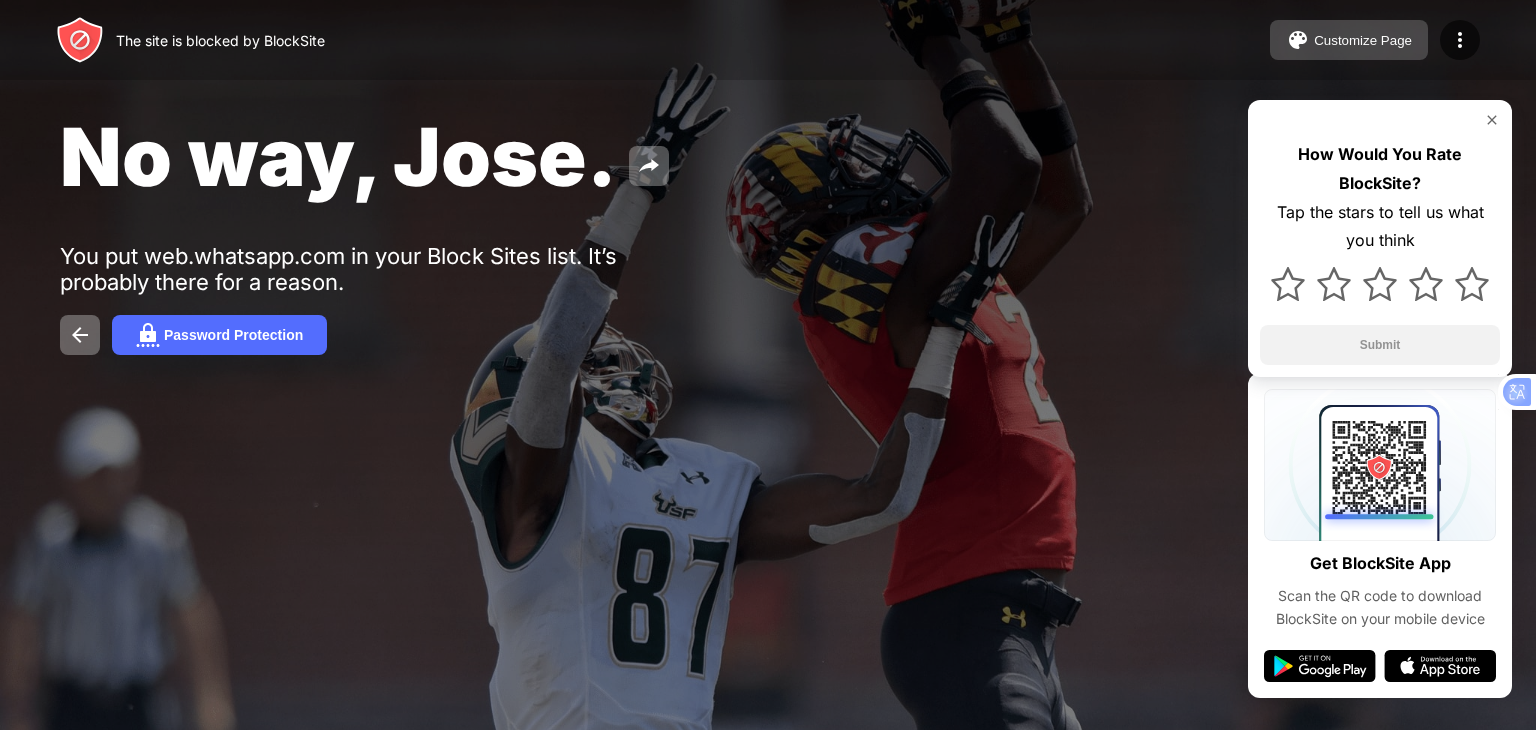 click on "Customize Page" at bounding box center (1363, 40) 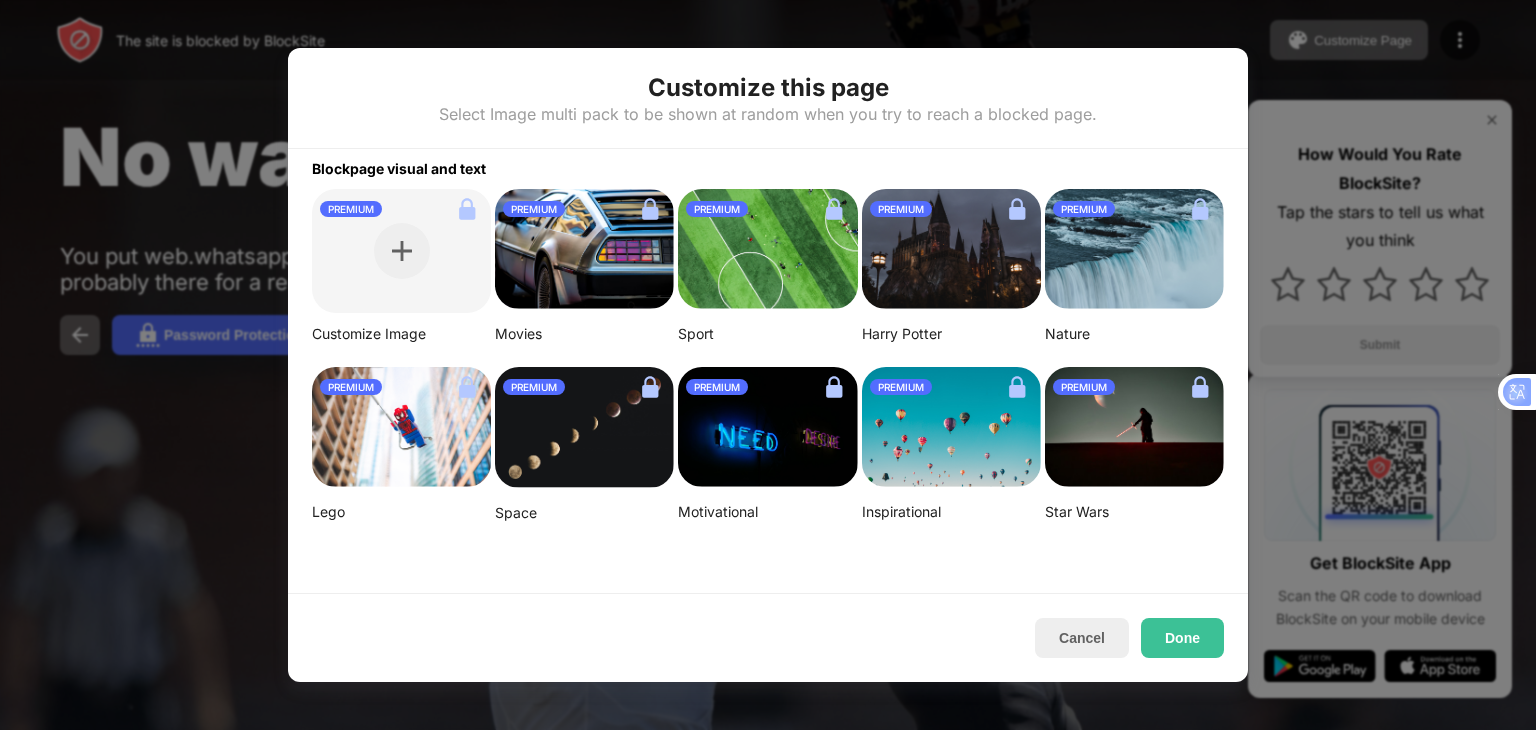click at bounding box center [767, 249] 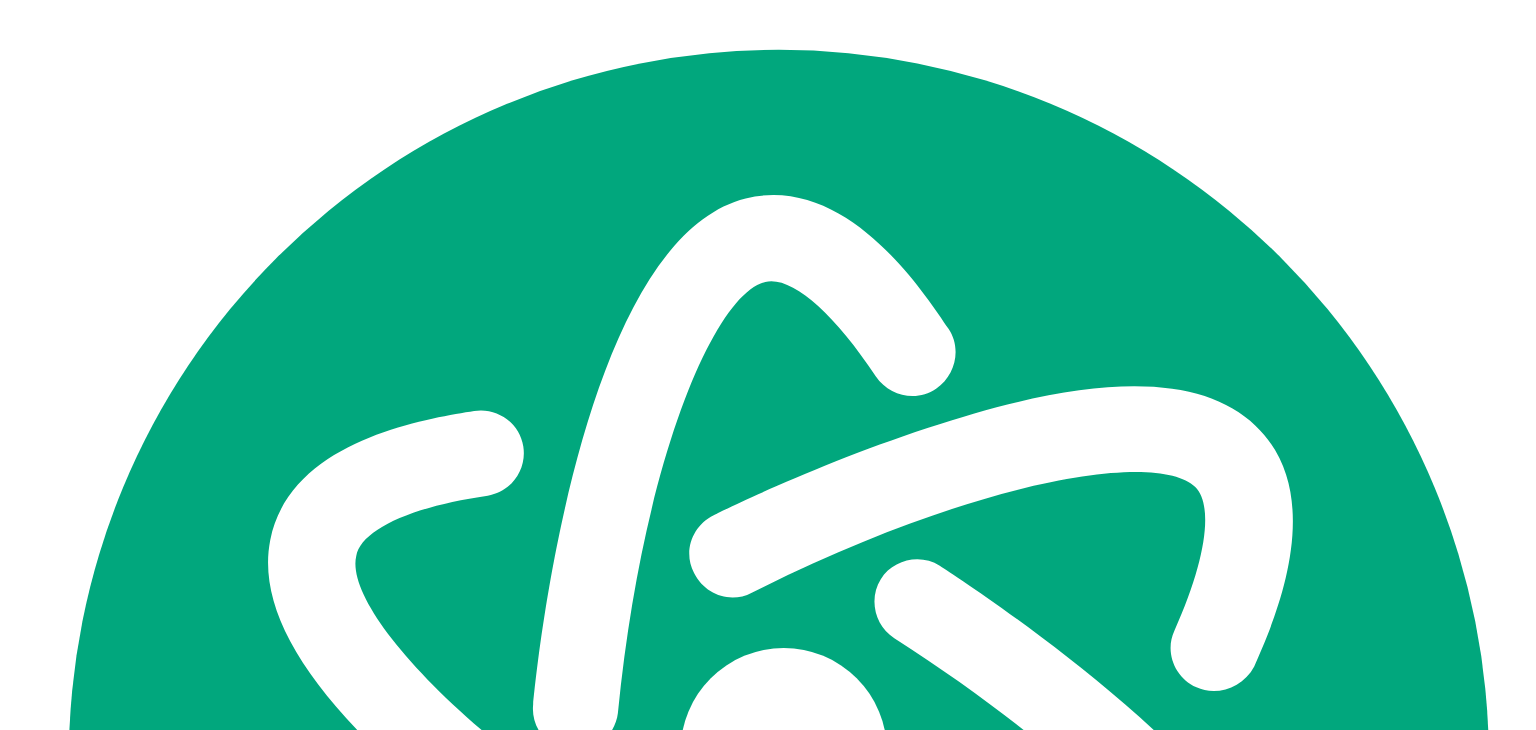 scroll, scrollTop: 0, scrollLeft: 0, axis: both 